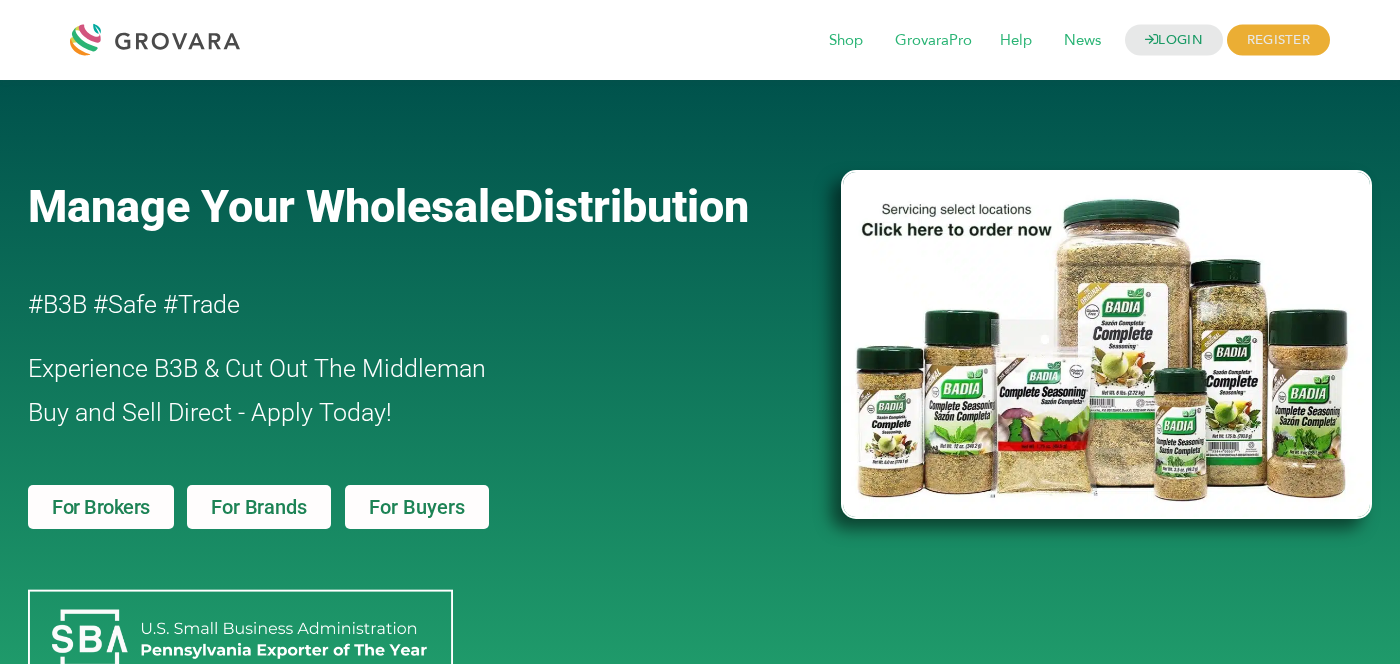scroll, scrollTop: 0, scrollLeft: 0, axis: both 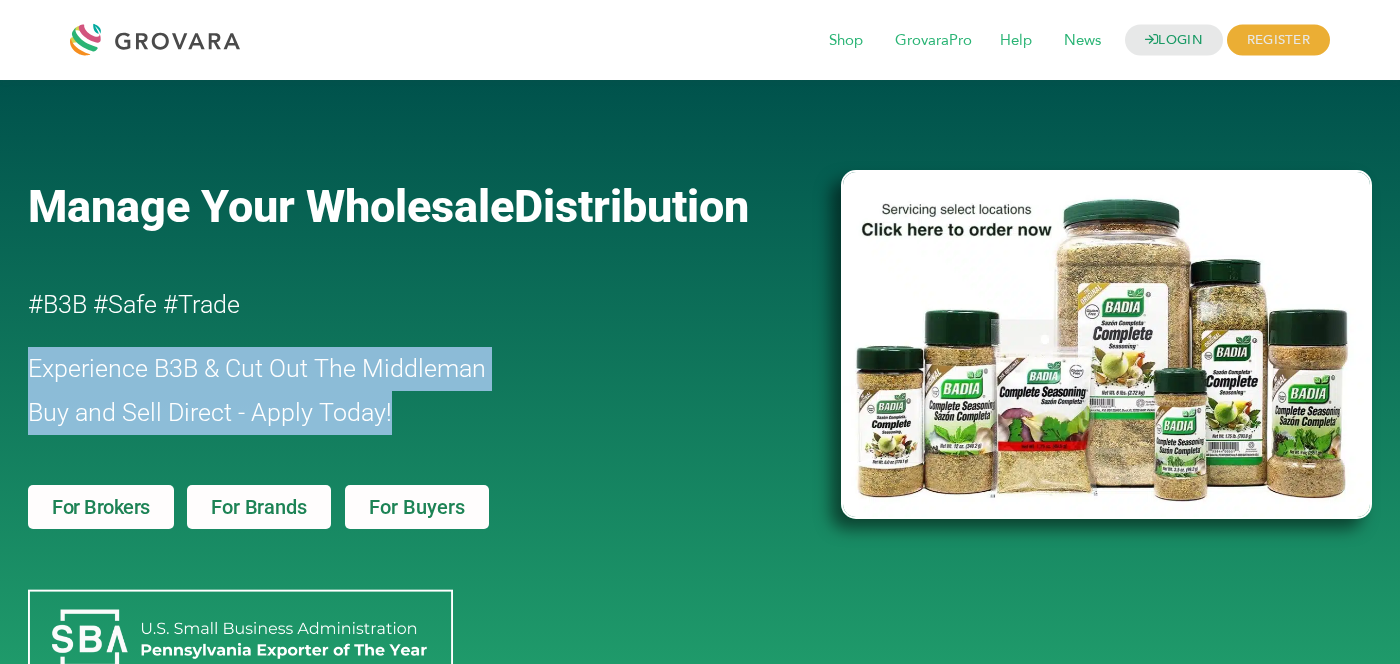 drag, startPoint x: 414, startPoint y: 407, endPoint x: 368, endPoint y: 334, distance: 86.28442 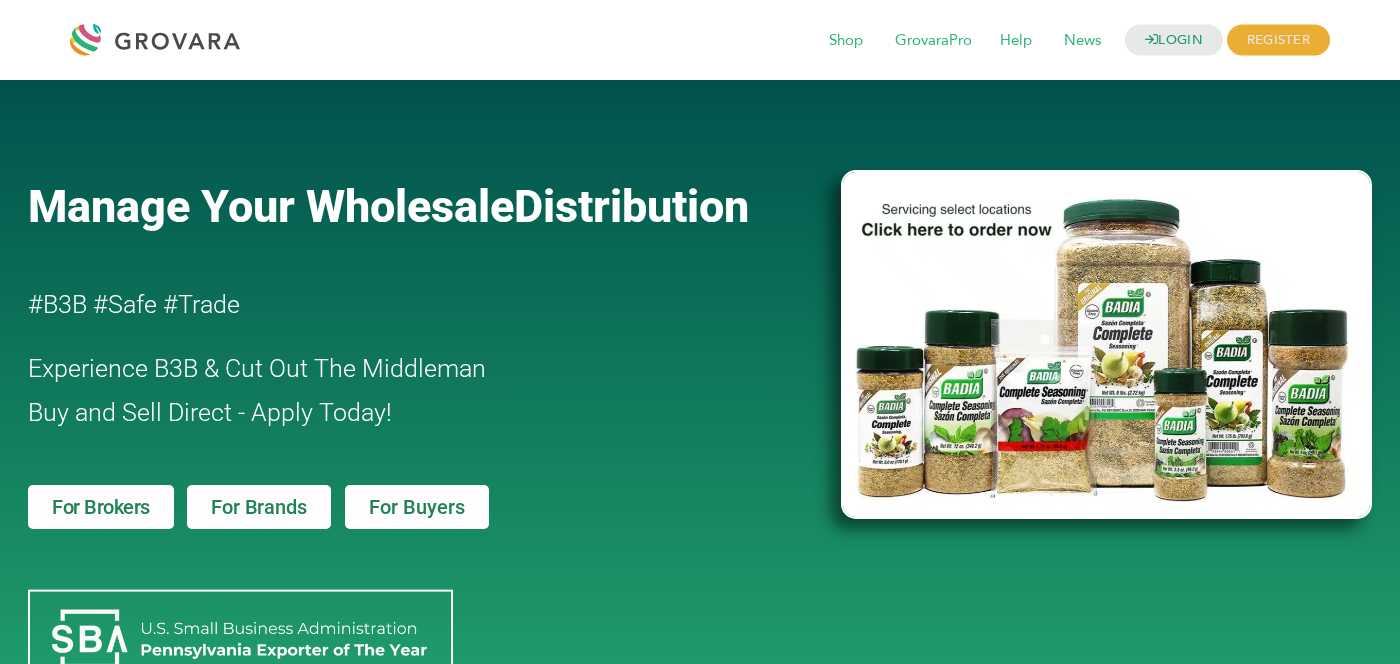 click on "Experience B3B & Cut Out The Middleman Buy and Sell Direct - Apply Today!" at bounding box center (377, 391) 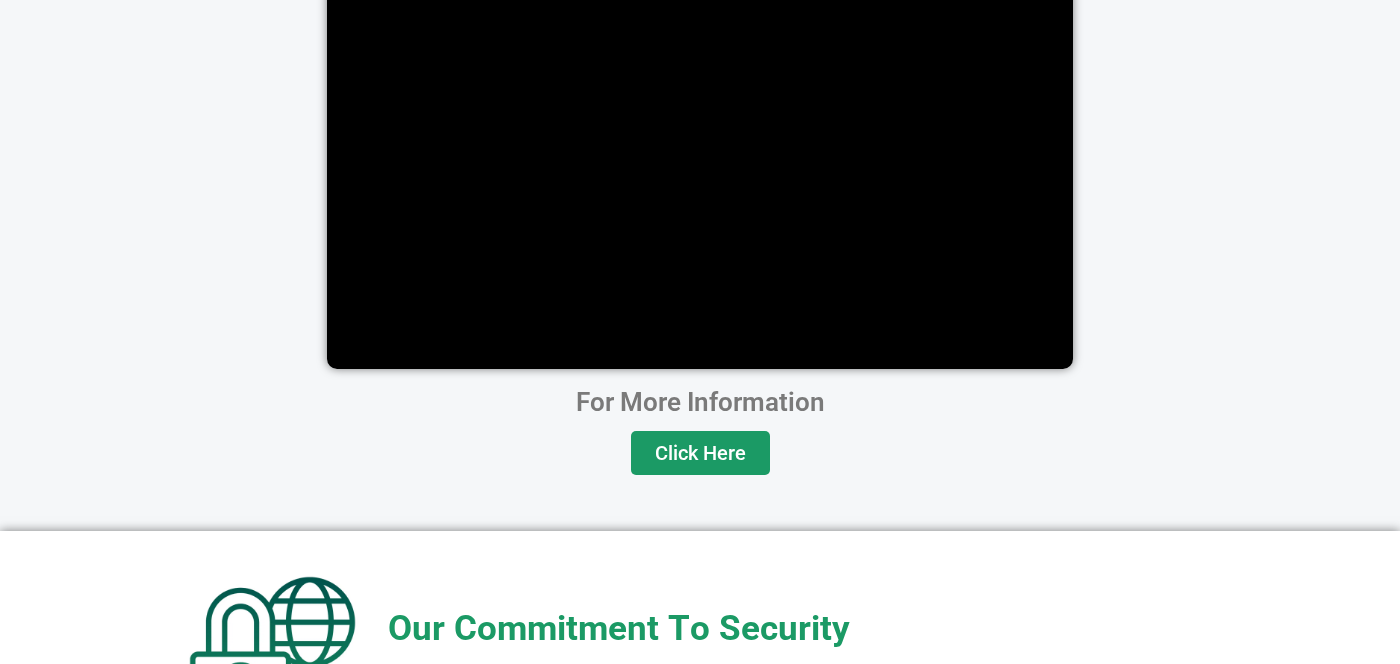 scroll, scrollTop: 4026, scrollLeft: 0, axis: vertical 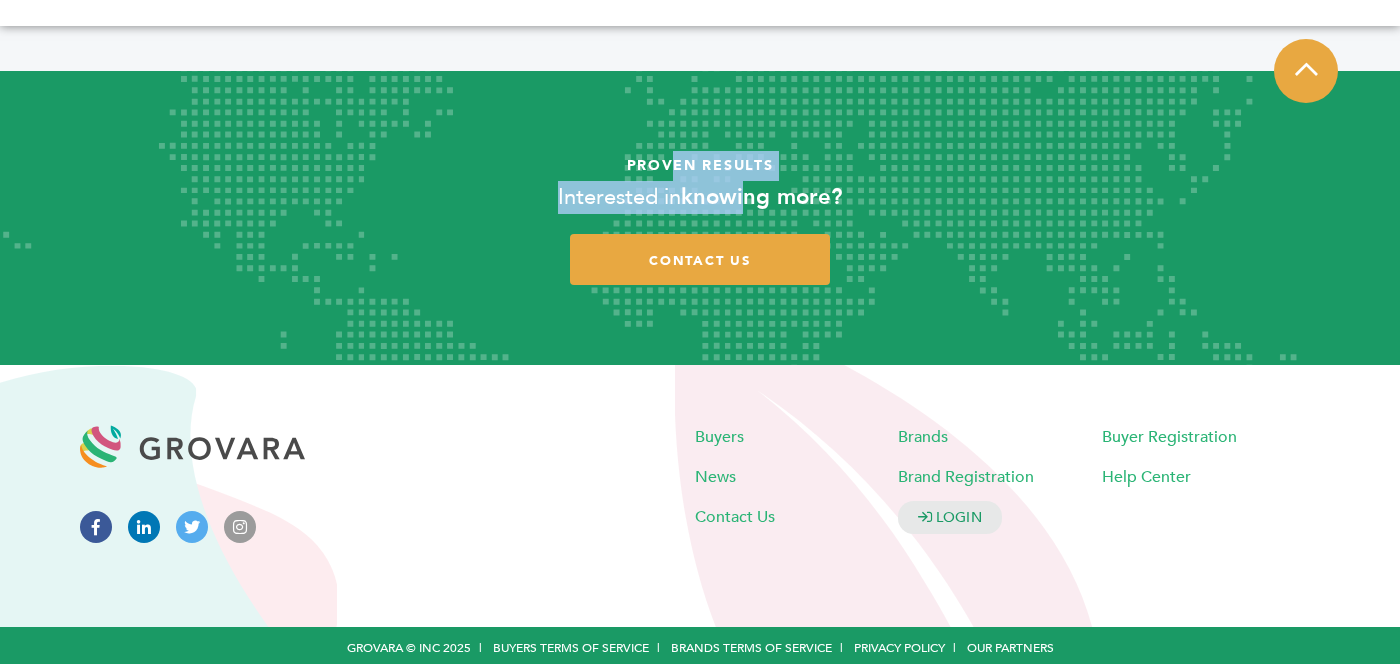 drag, startPoint x: 668, startPoint y: 154, endPoint x: 733, endPoint y: 199, distance: 79.05694 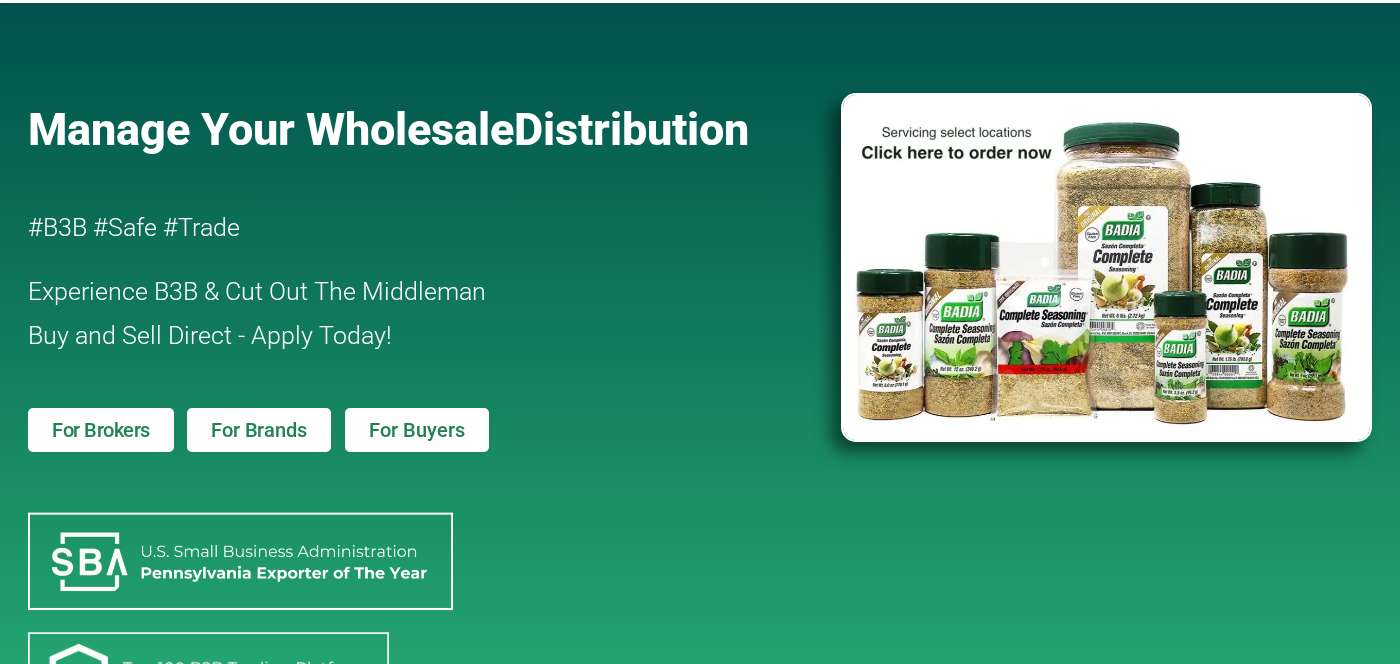 scroll, scrollTop: 0, scrollLeft: 0, axis: both 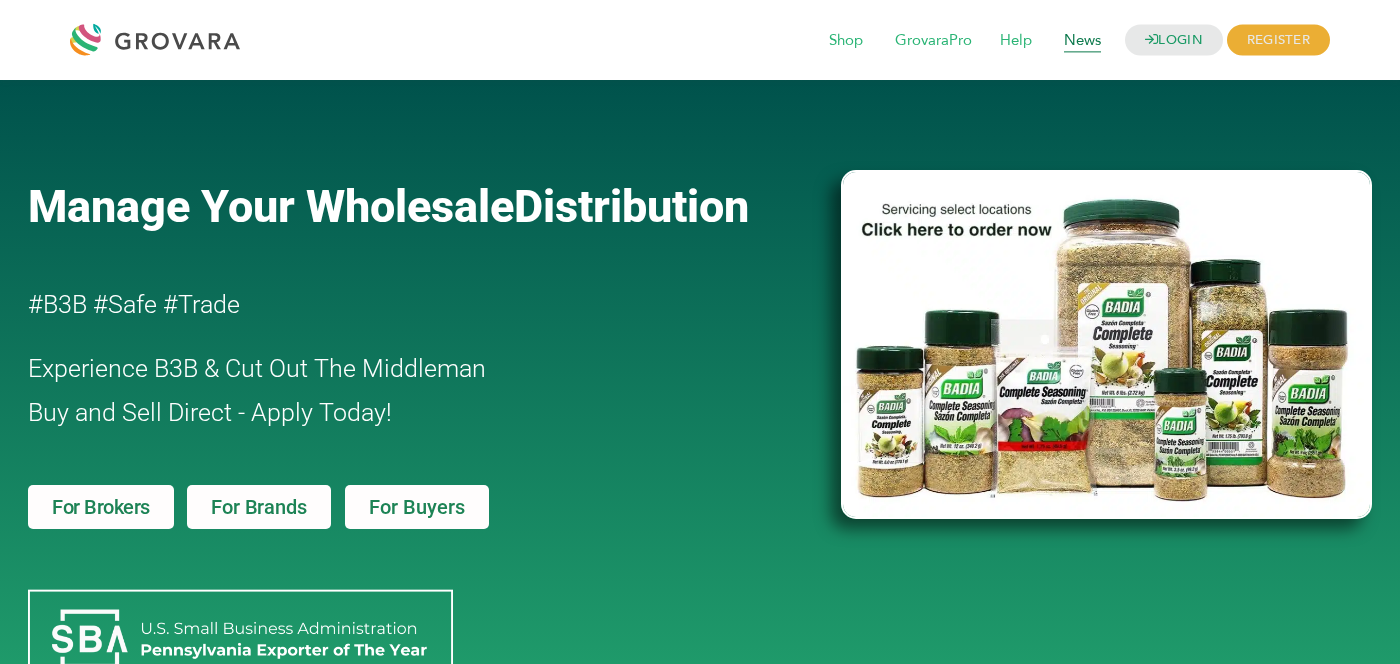 click on "News" at bounding box center (1082, 41) 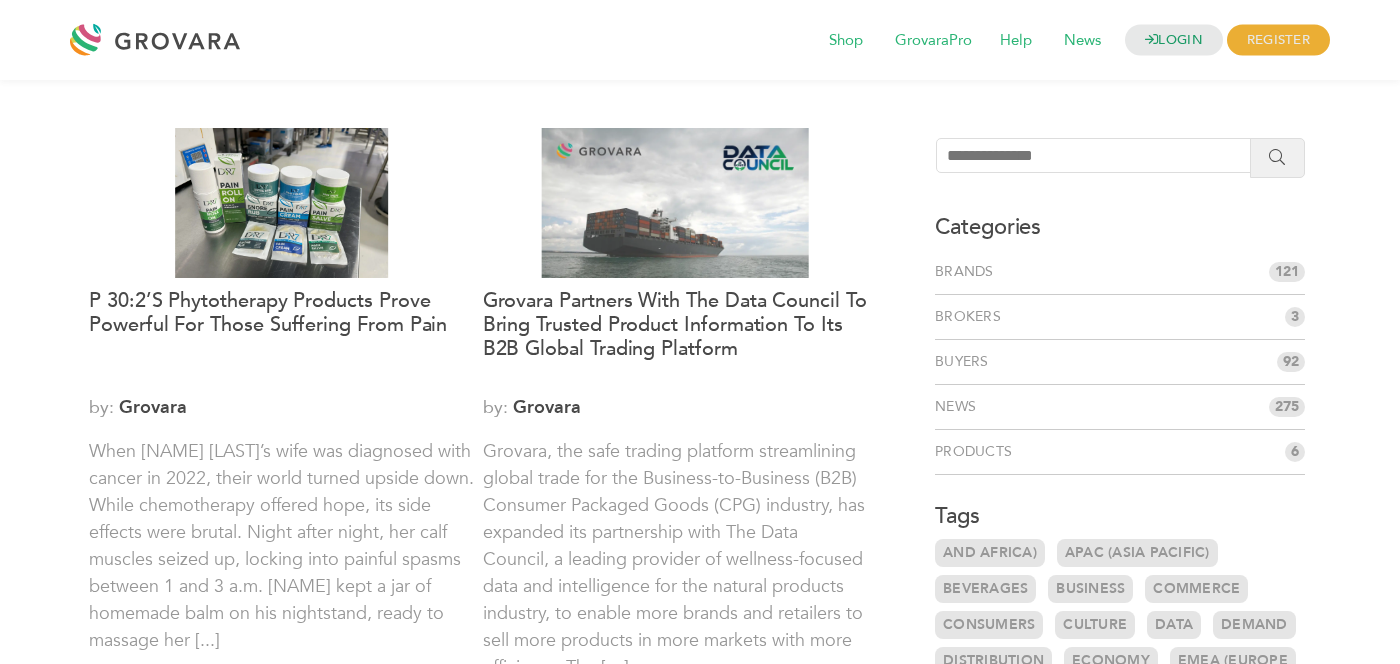 scroll, scrollTop: 0, scrollLeft: 0, axis: both 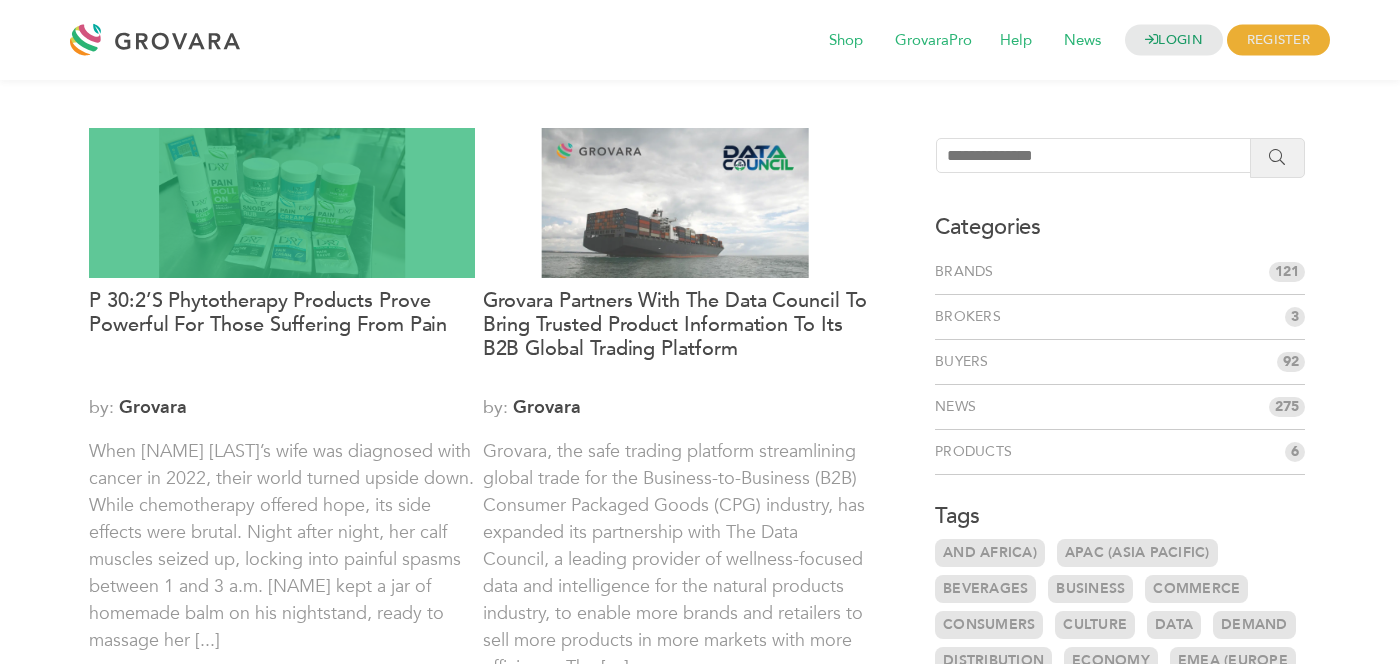 click at bounding box center (282, 203) 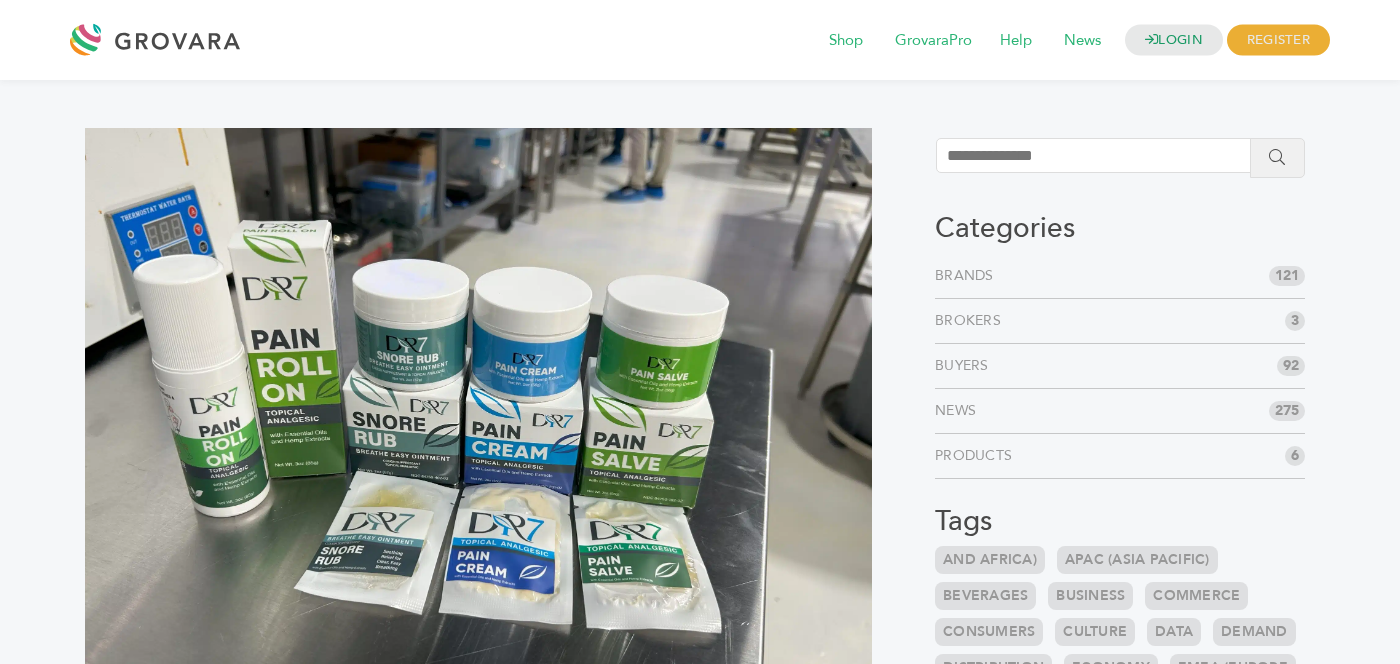 scroll, scrollTop: 0, scrollLeft: 0, axis: both 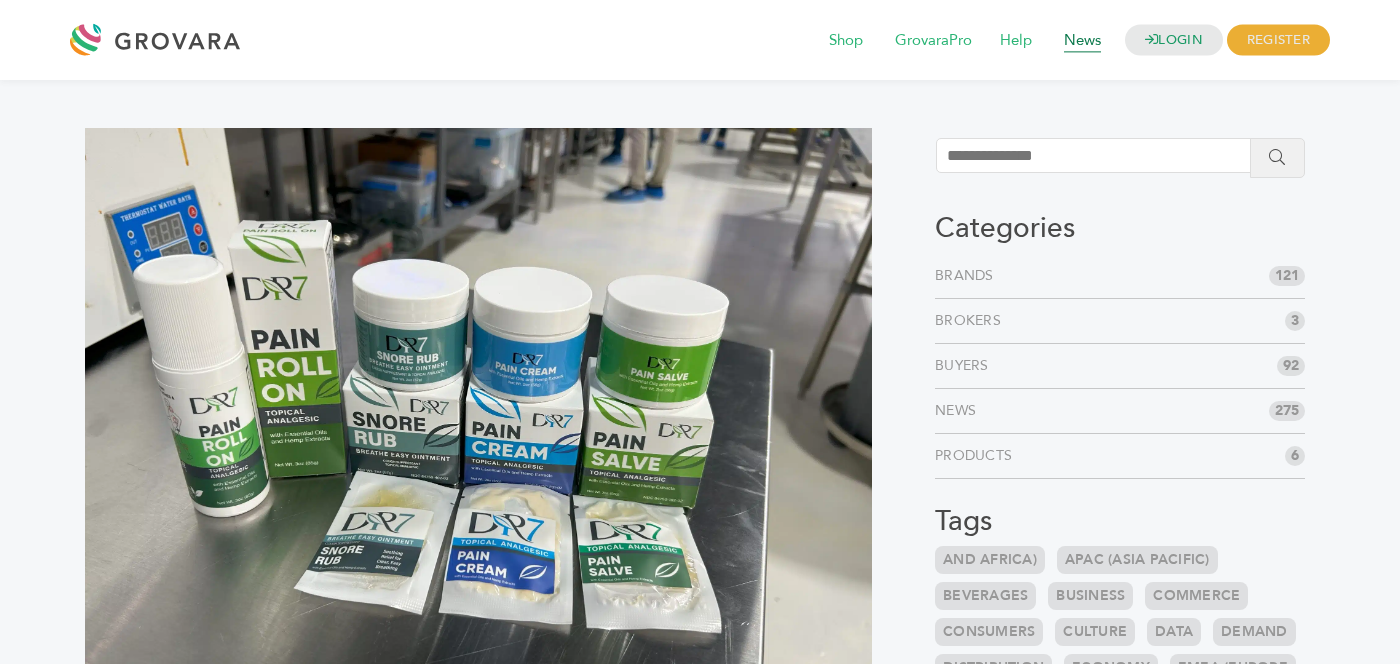 click on "News" at bounding box center (1082, 41) 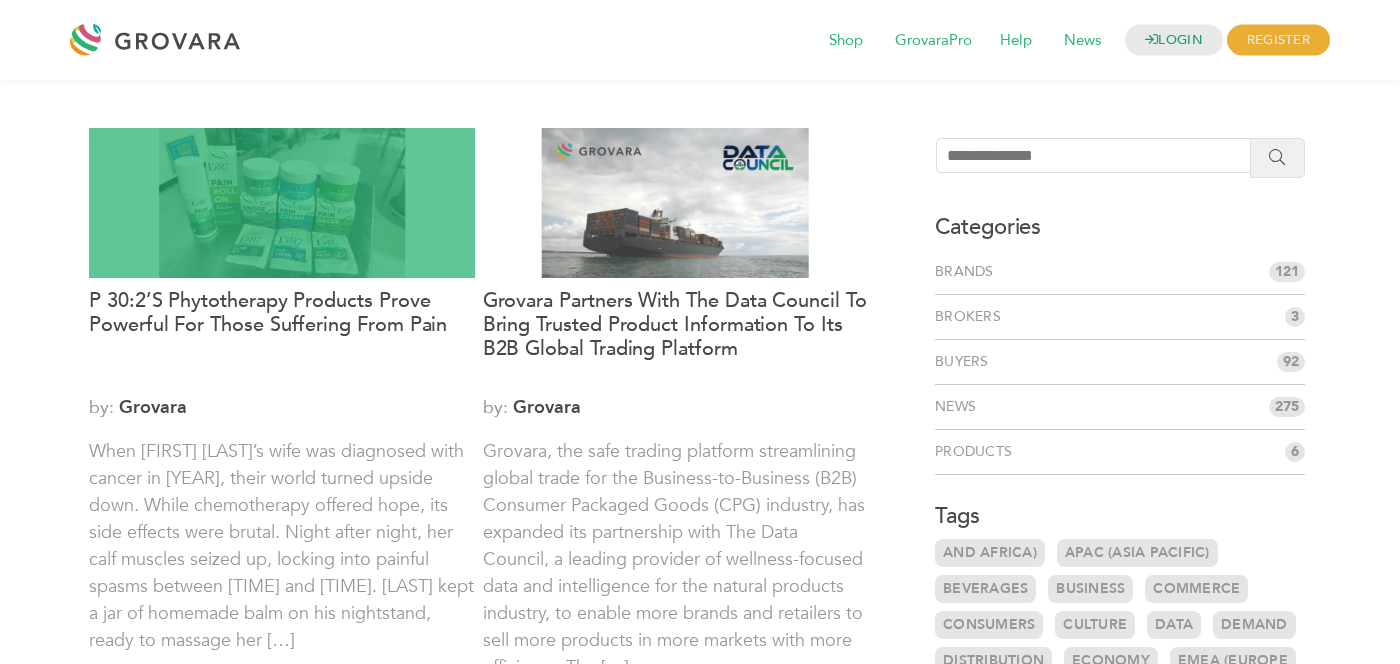 scroll, scrollTop: 0, scrollLeft: 0, axis: both 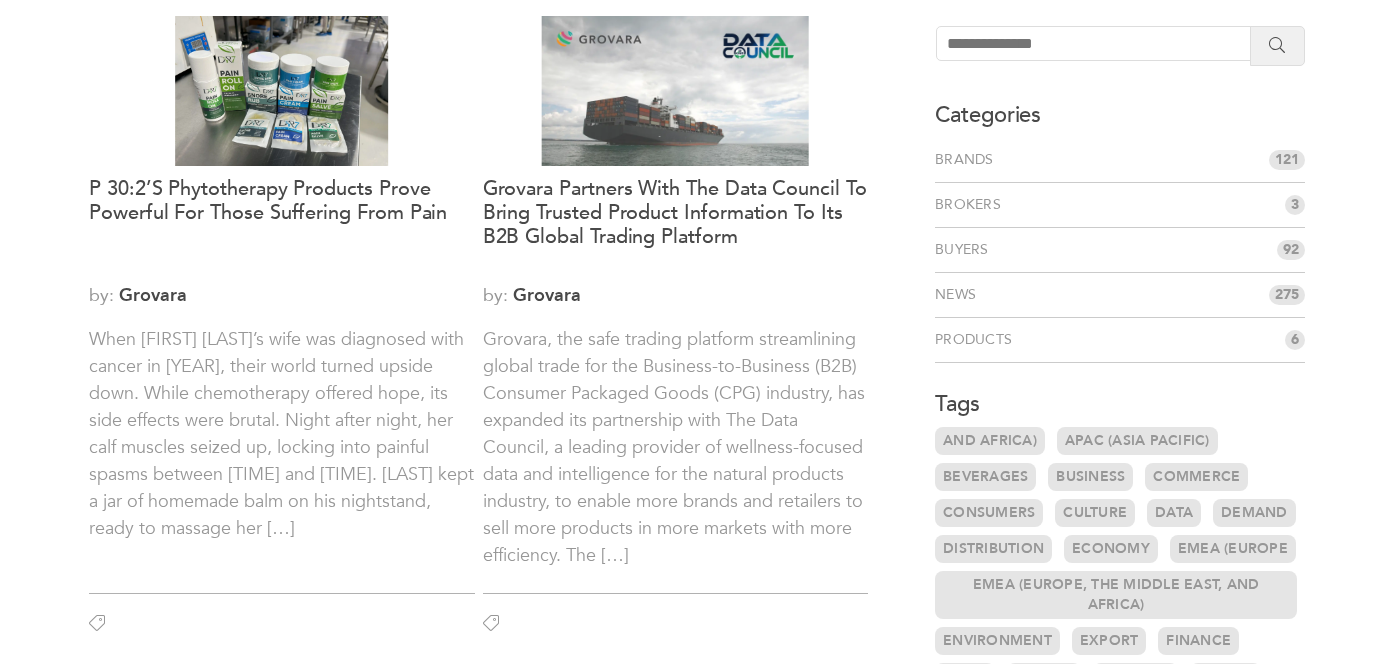 click on "P 30:2’s Phytotherapy Products Prove Powerful for Those Suffering From Pain
by:
Grovara" at bounding box center [282, 325] 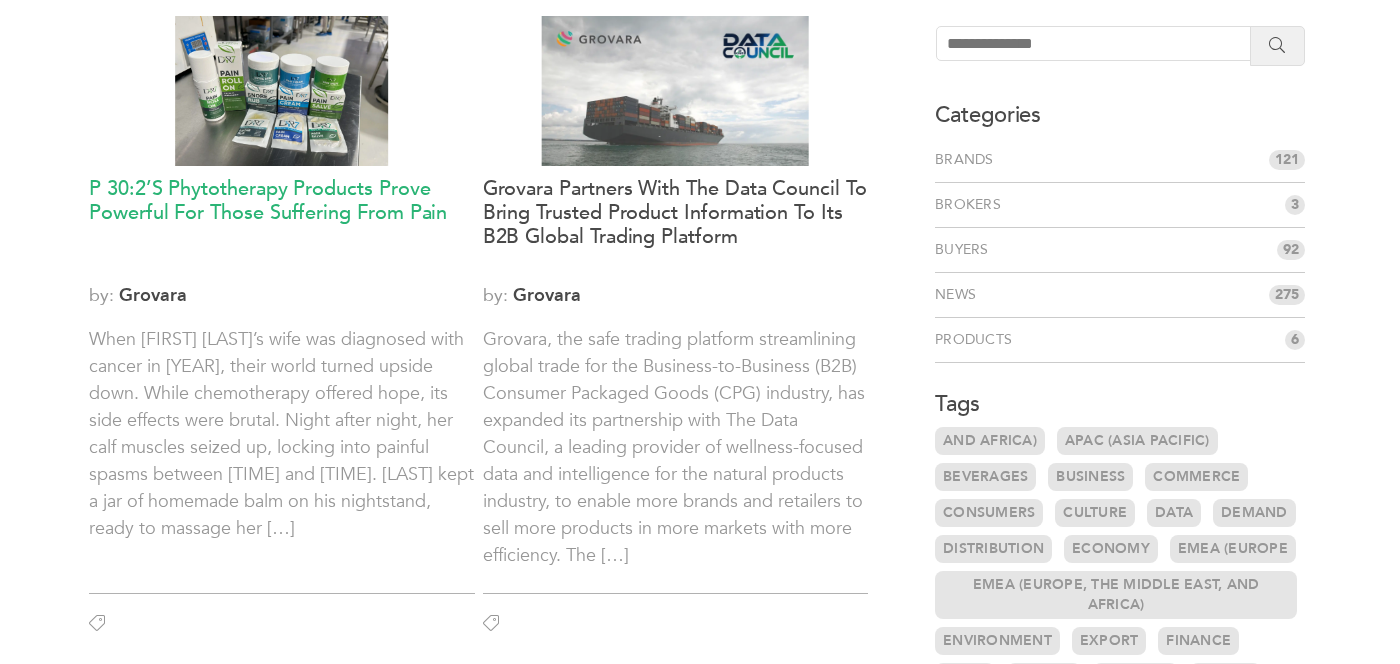 click on "P 30:2’s Phytotherapy Products Prove Powerful for Those Suffering From Pain" at bounding box center [282, 225] 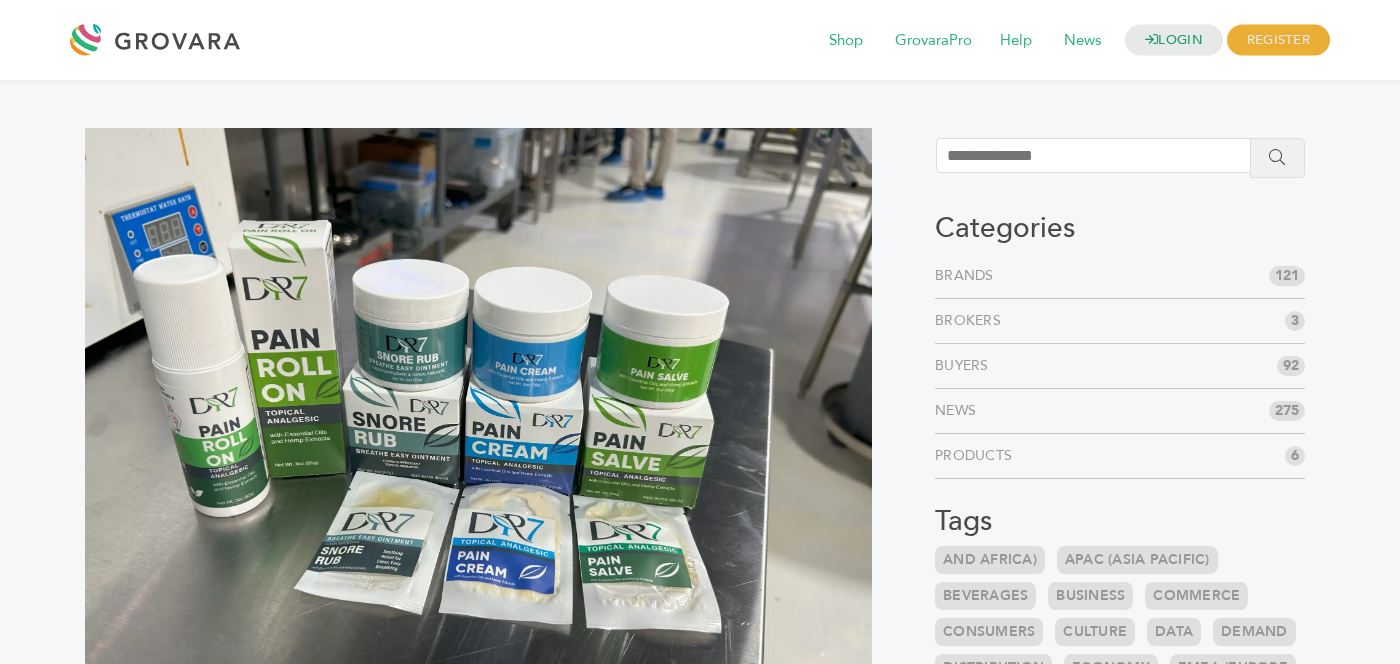 scroll, scrollTop: 0, scrollLeft: 0, axis: both 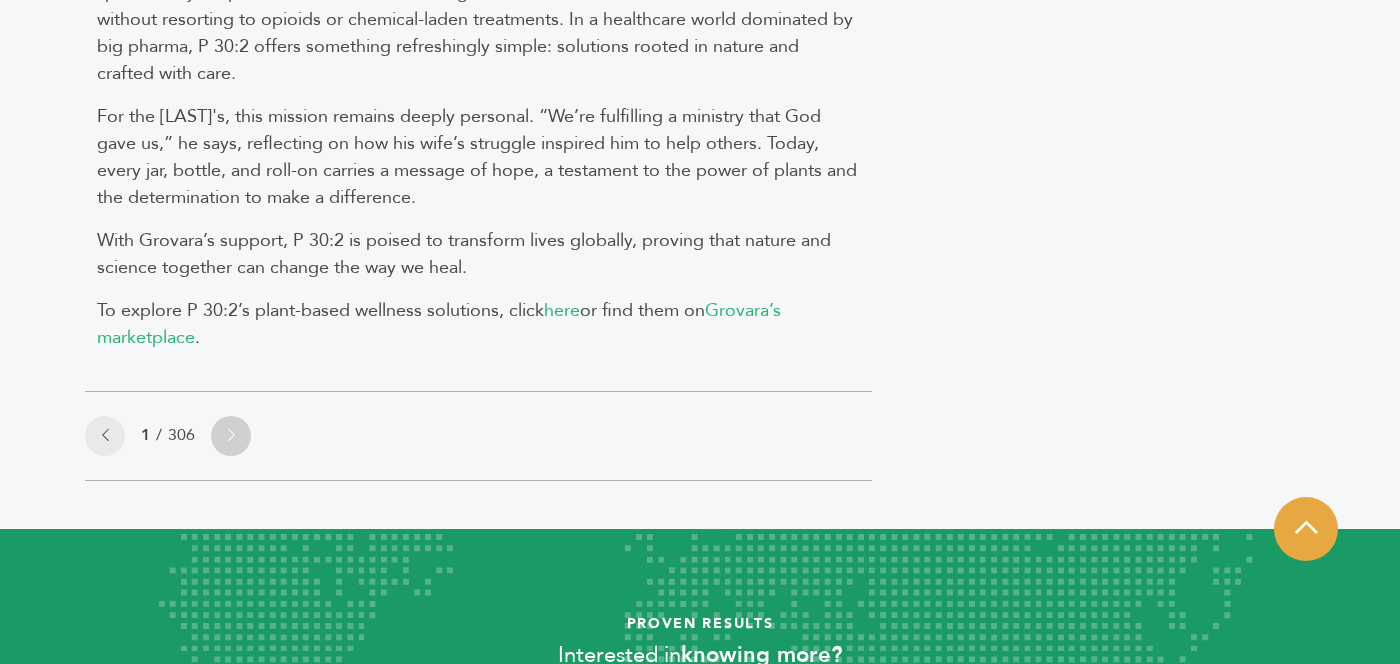 click at bounding box center [231, 436] 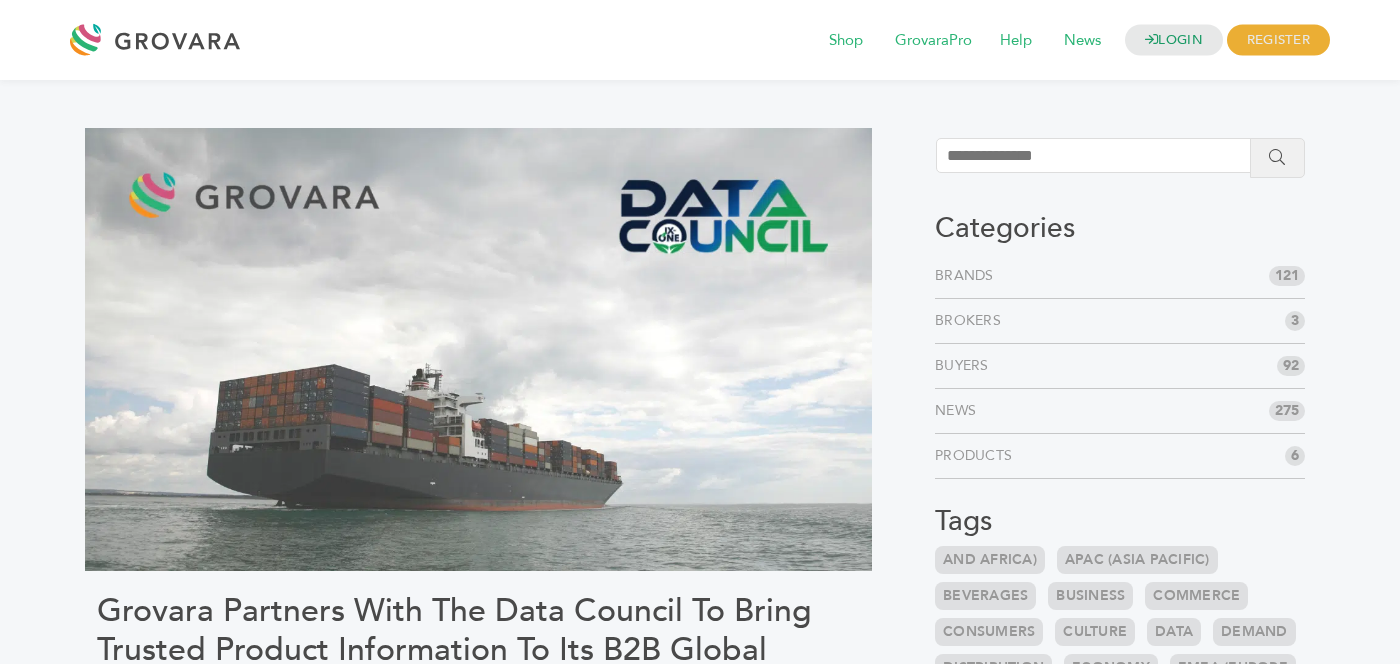 scroll, scrollTop: 0, scrollLeft: 0, axis: both 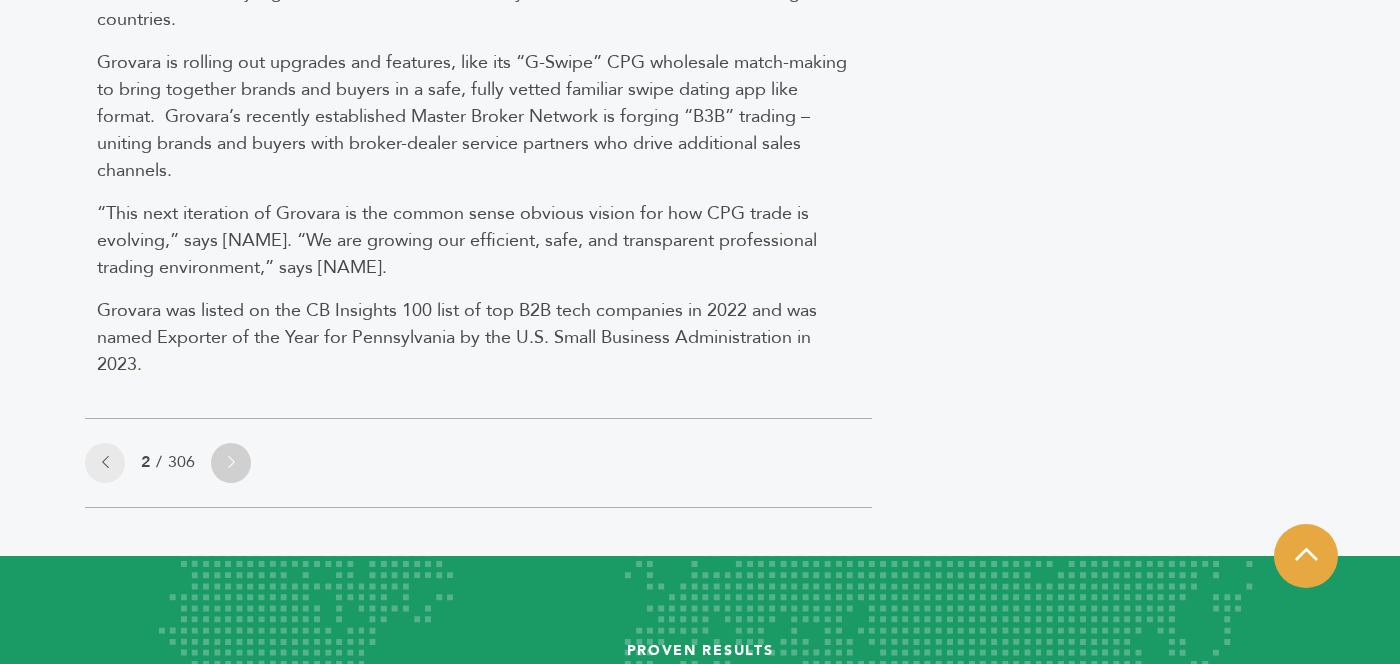 click at bounding box center (231, 463) 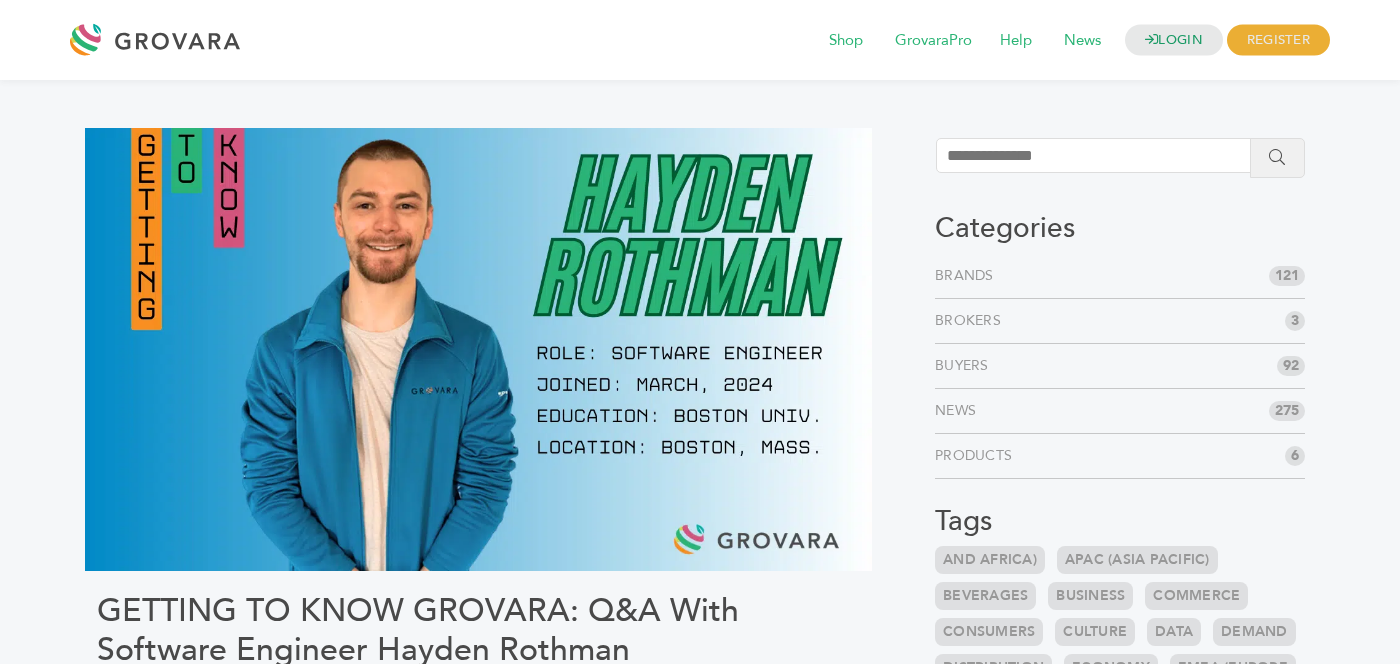 scroll, scrollTop: 0, scrollLeft: 0, axis: both 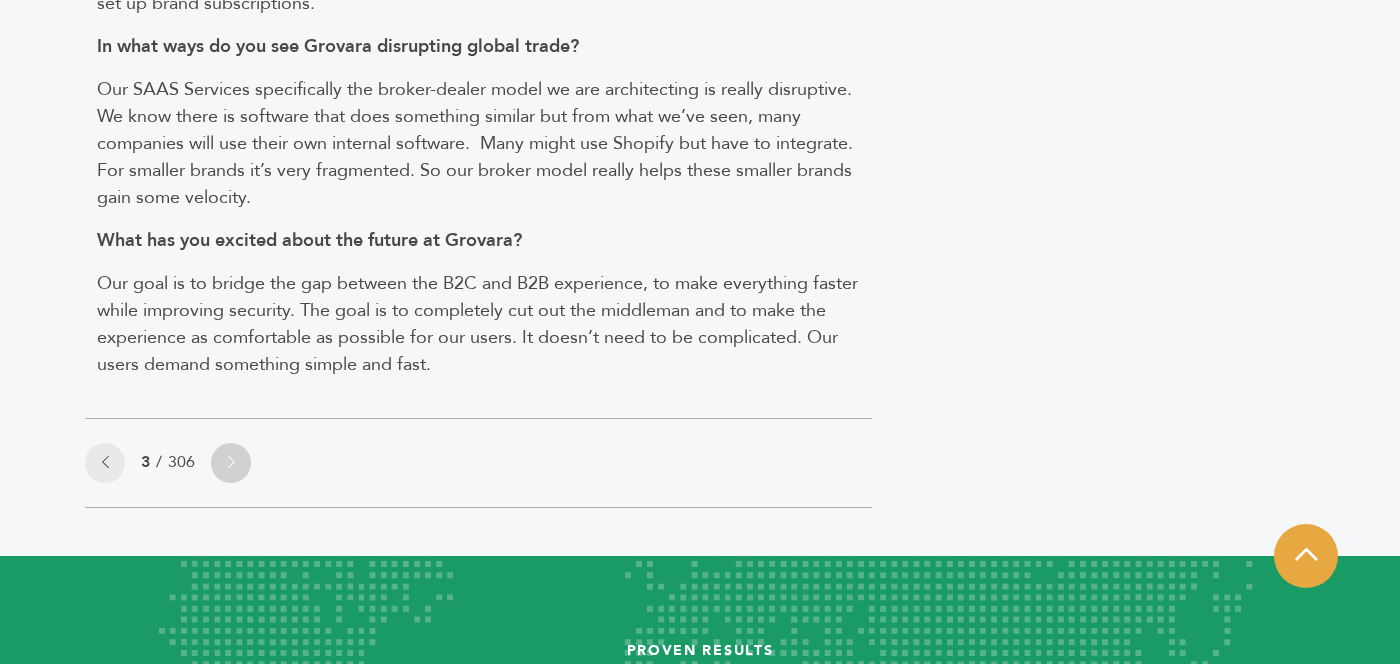 click at bounding box center [231, 463] 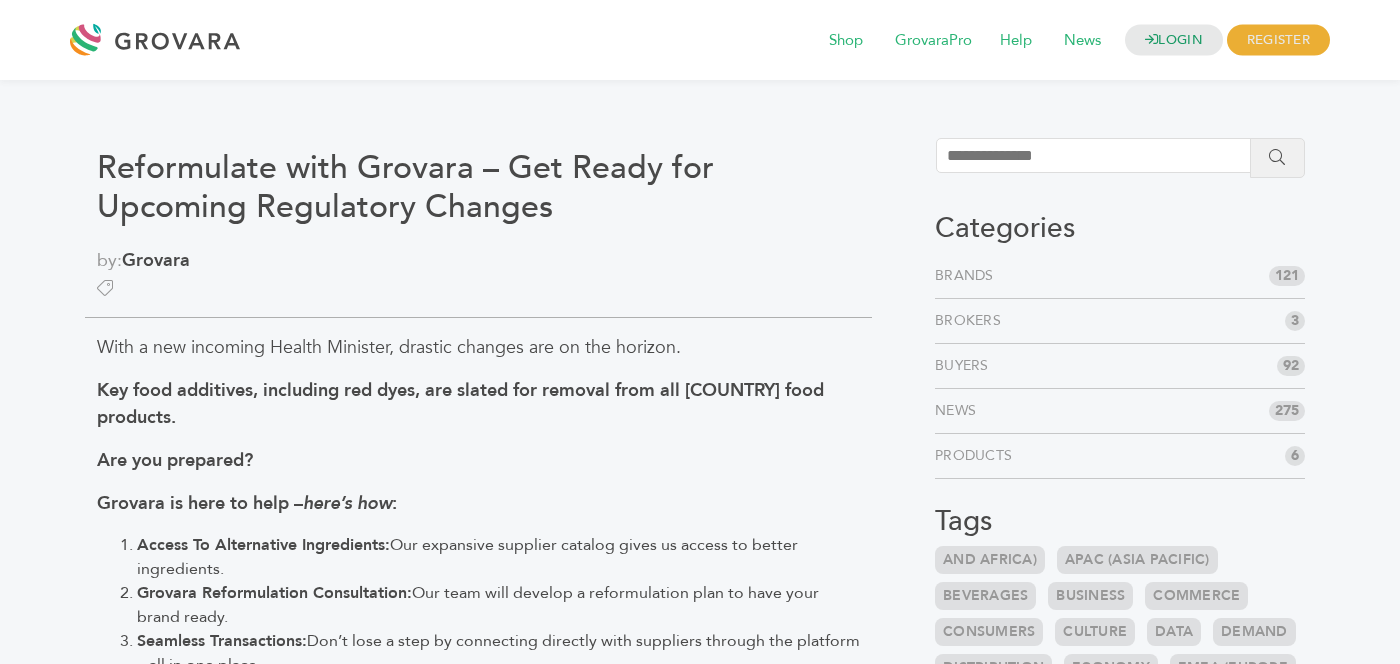 scroll, scrollTop: 0, scrollLeft: 0, axis: both 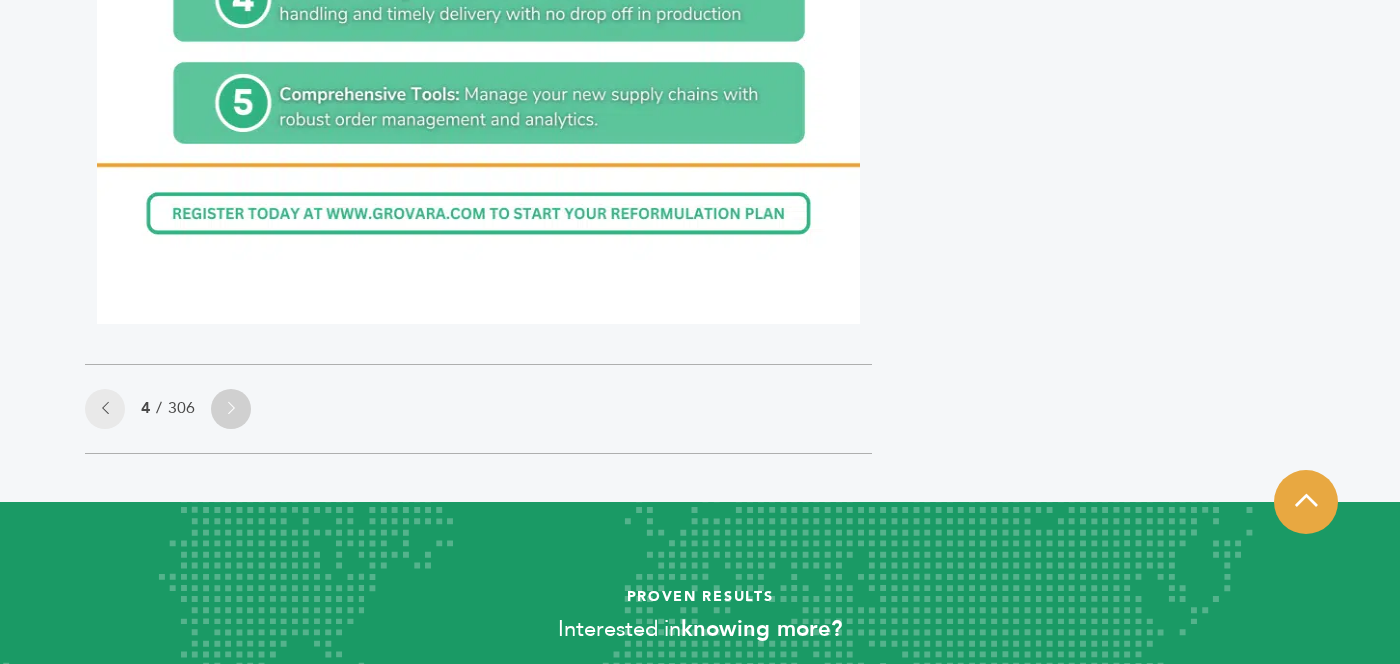 click at bounding box center (231, 409) 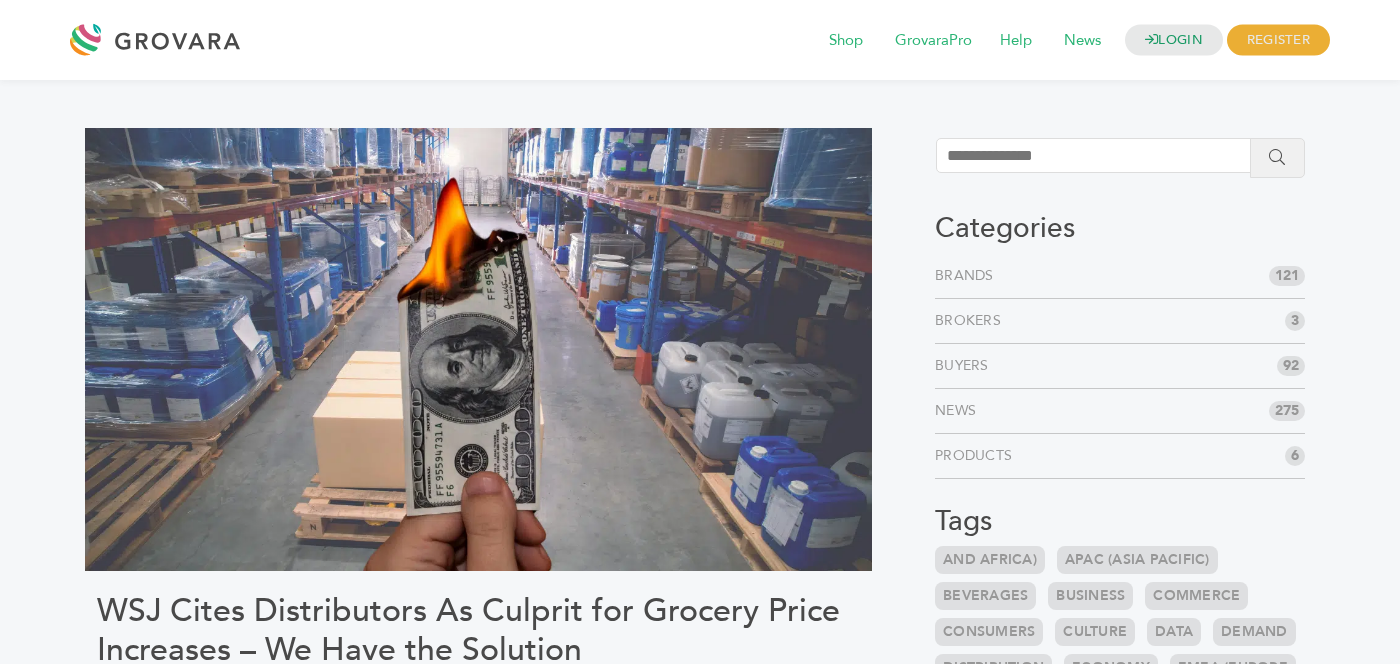 scroll, scrollTop: 0, scrollLeft: 0, axis: both 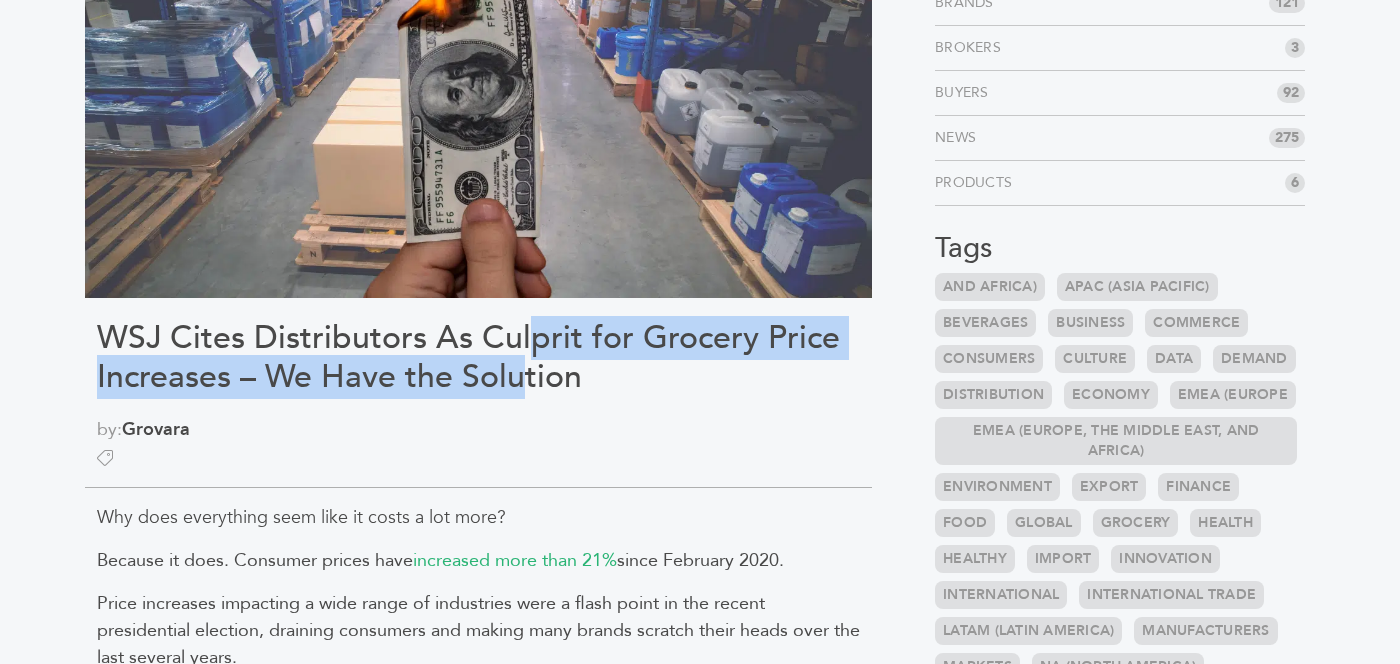 drag, startPoint x: 523, startPoint y: 346, endPoint x: 523, endPoint y: 377, distance: 31 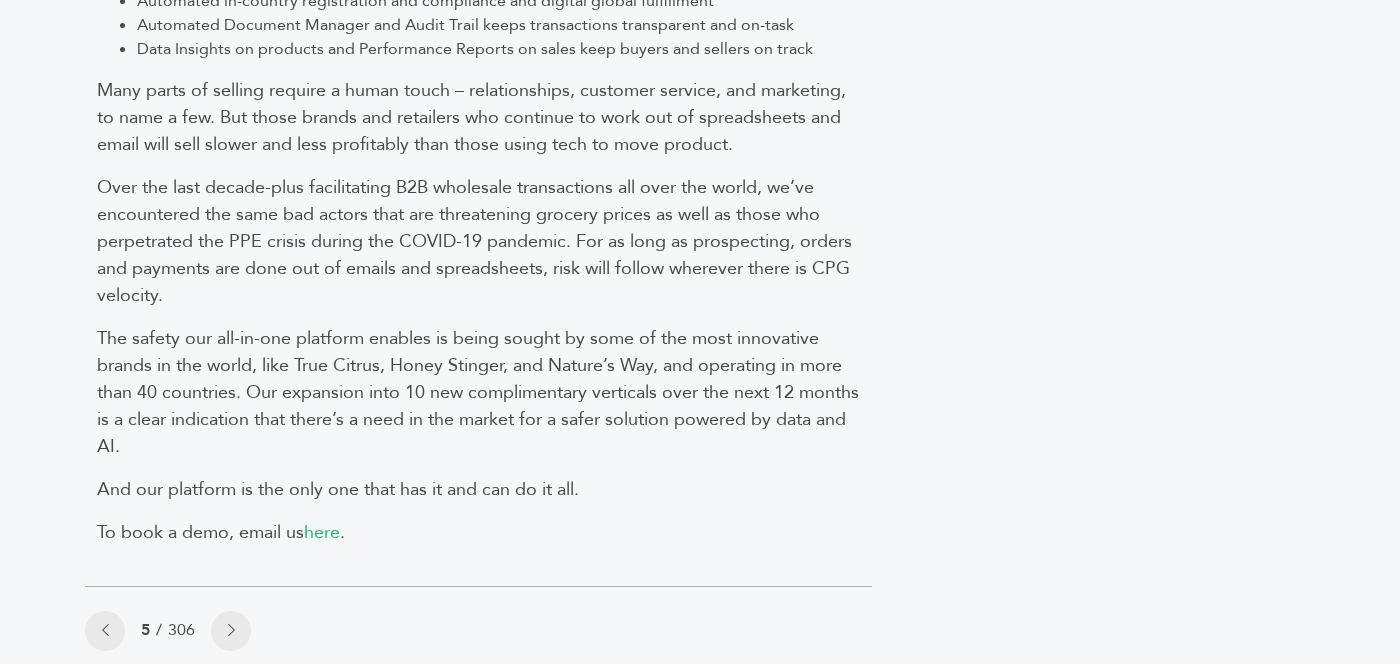 scroll, scrollTop: 2100, scrollLeft: 0, axis: vertical 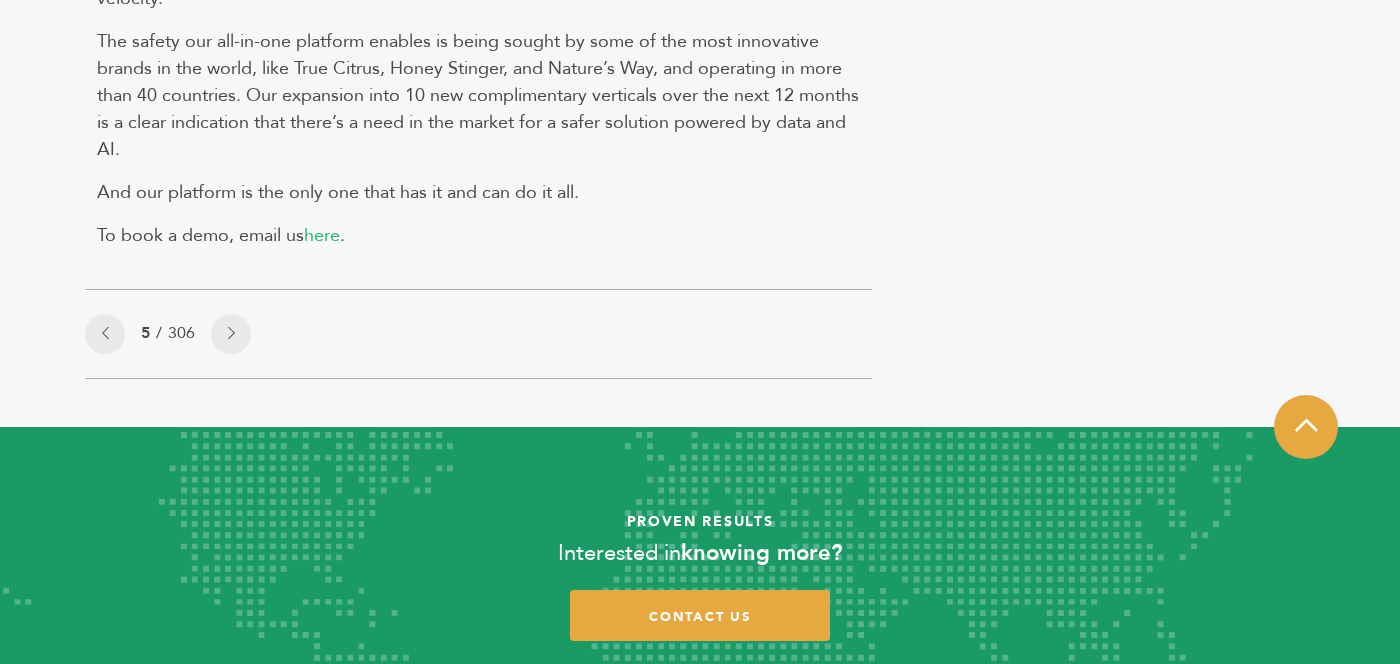 click on "5 / 306" at bounding box center (478, 334) 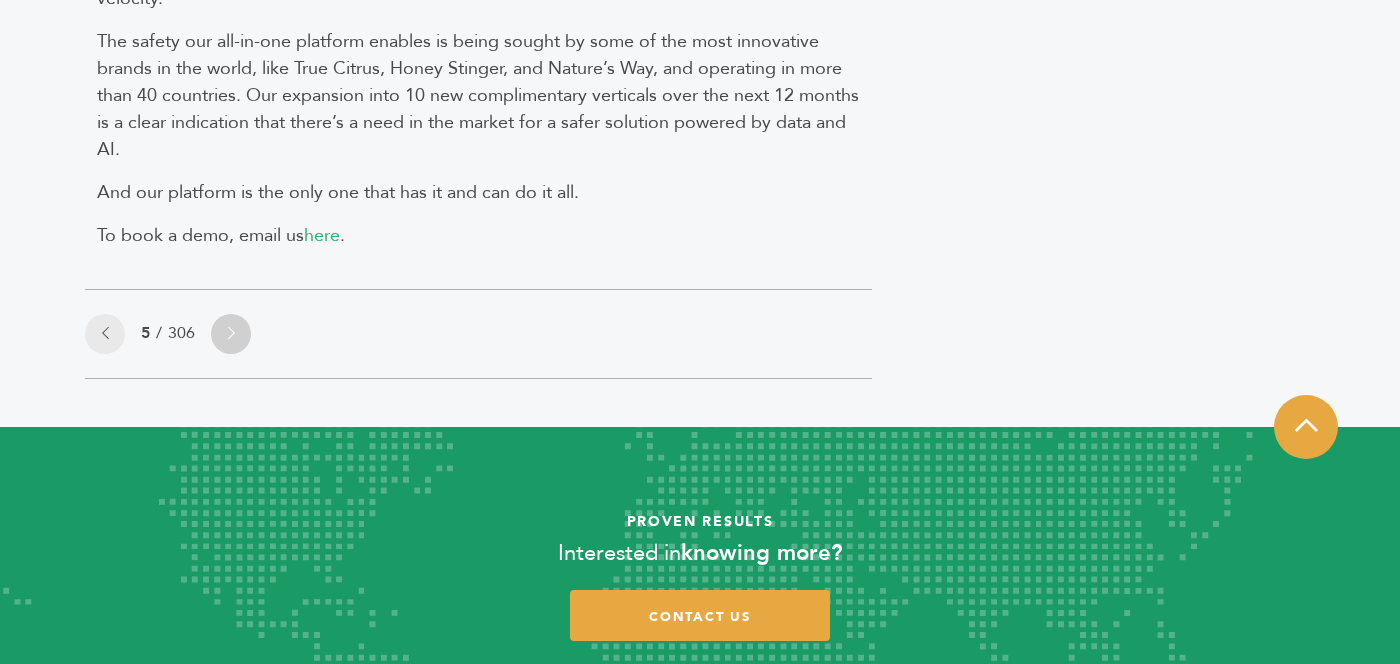 click at bounding box center [231, 334] 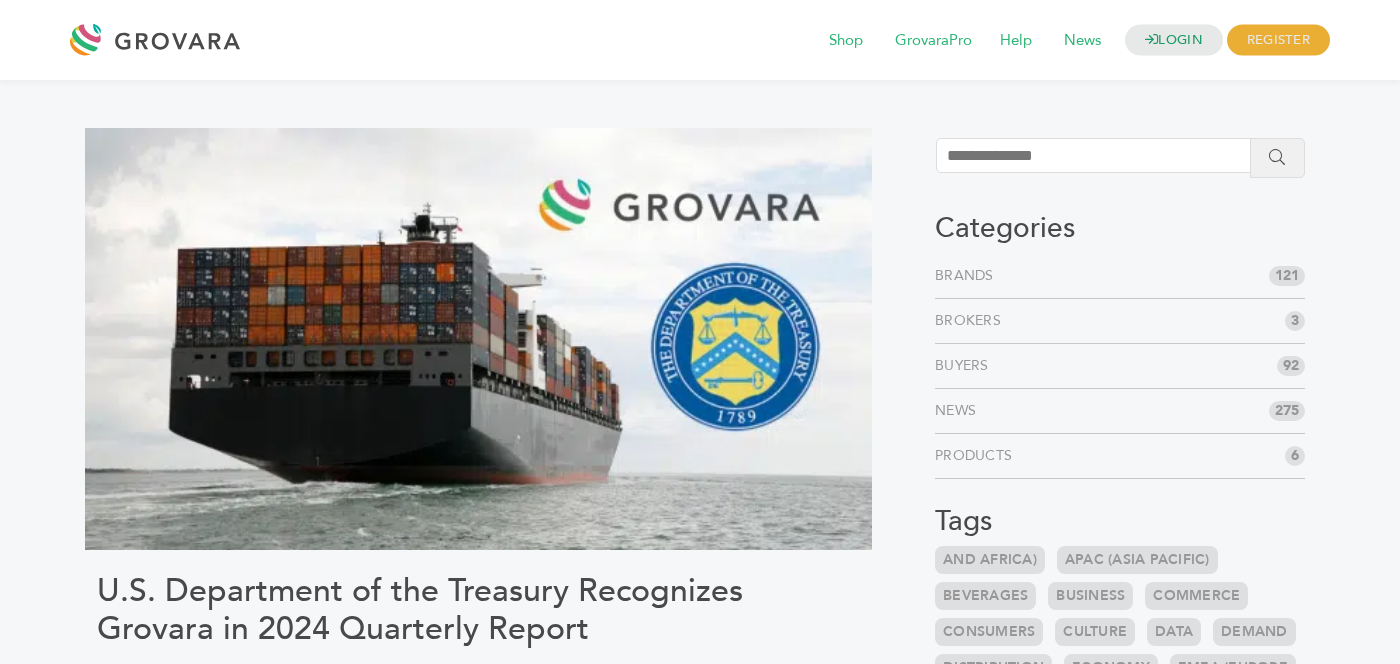 scroll, scrollTop: 0, scrollLeft: 0, axis: both 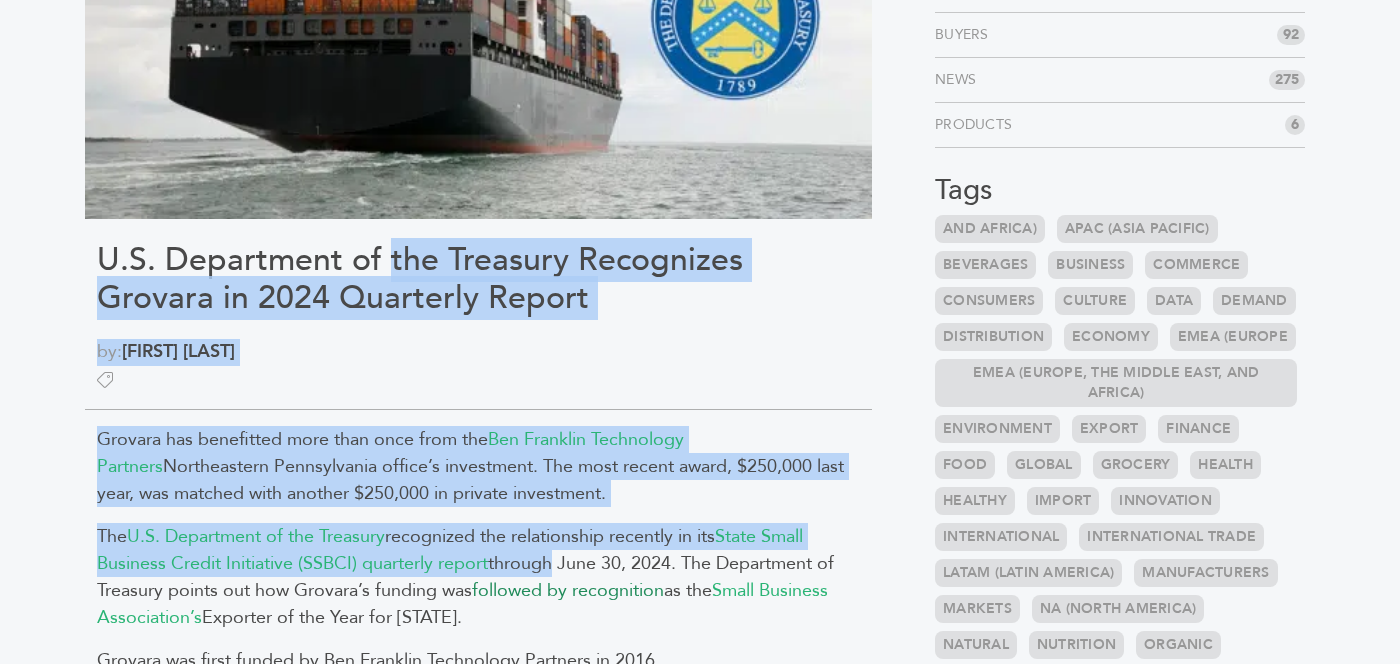 drag, startPoint x: 384, startPoint y: 263, endPoint x: 550, endPoint y: 580, distance: 357.83377 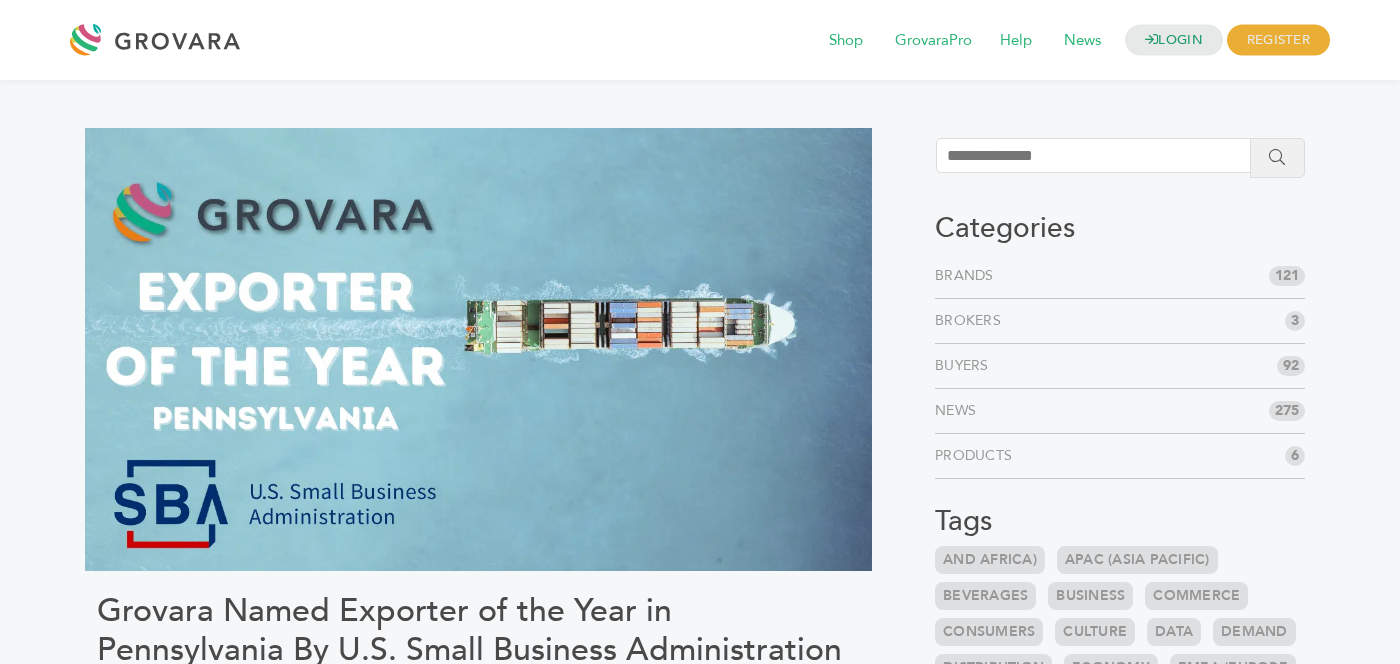 scroll, scrollTop: 123, scrollLeft: 0, axis: vertical 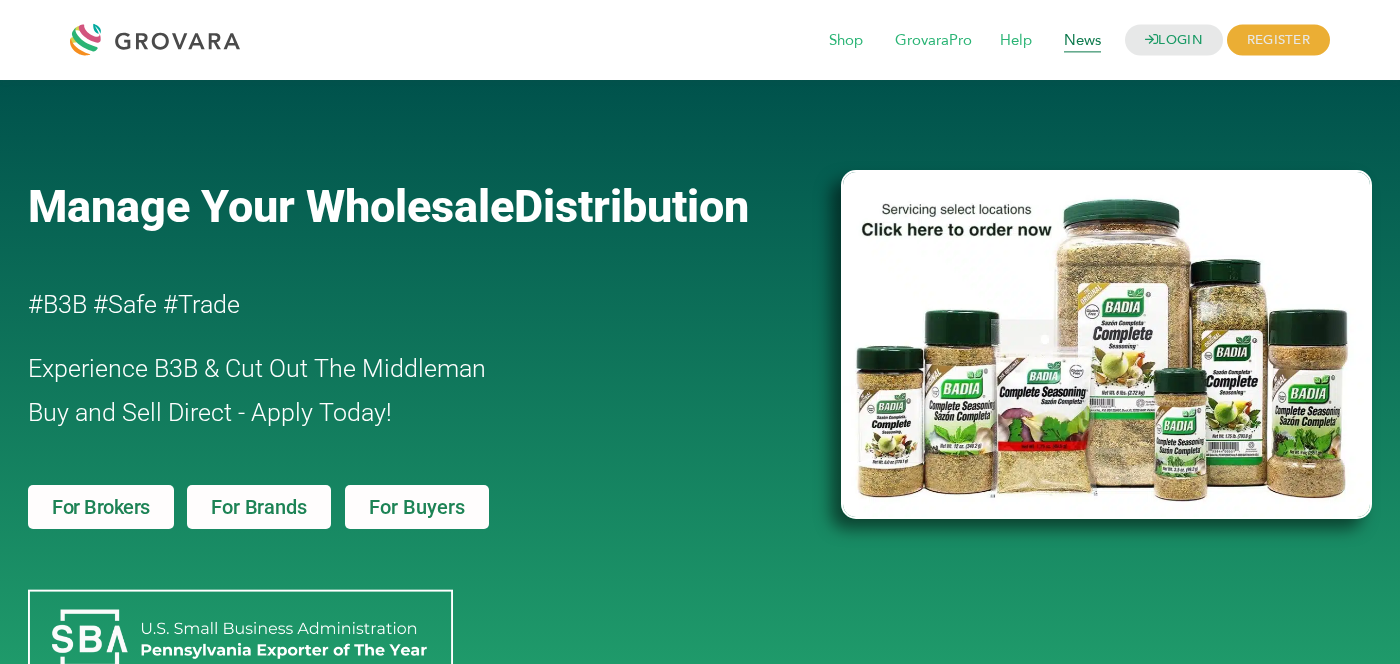 click on "News" at bounding box center [1082, 41] 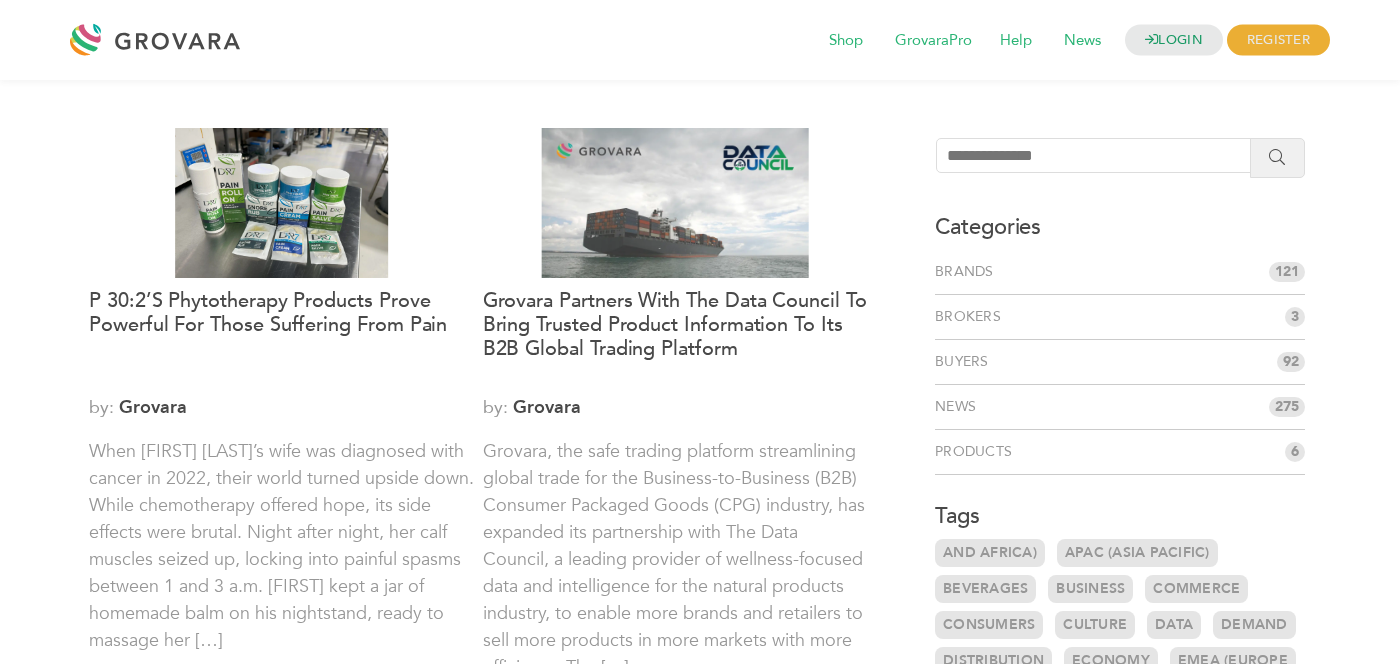 scroll, scrollTop: 0, scrollLeft: 0, axis: both 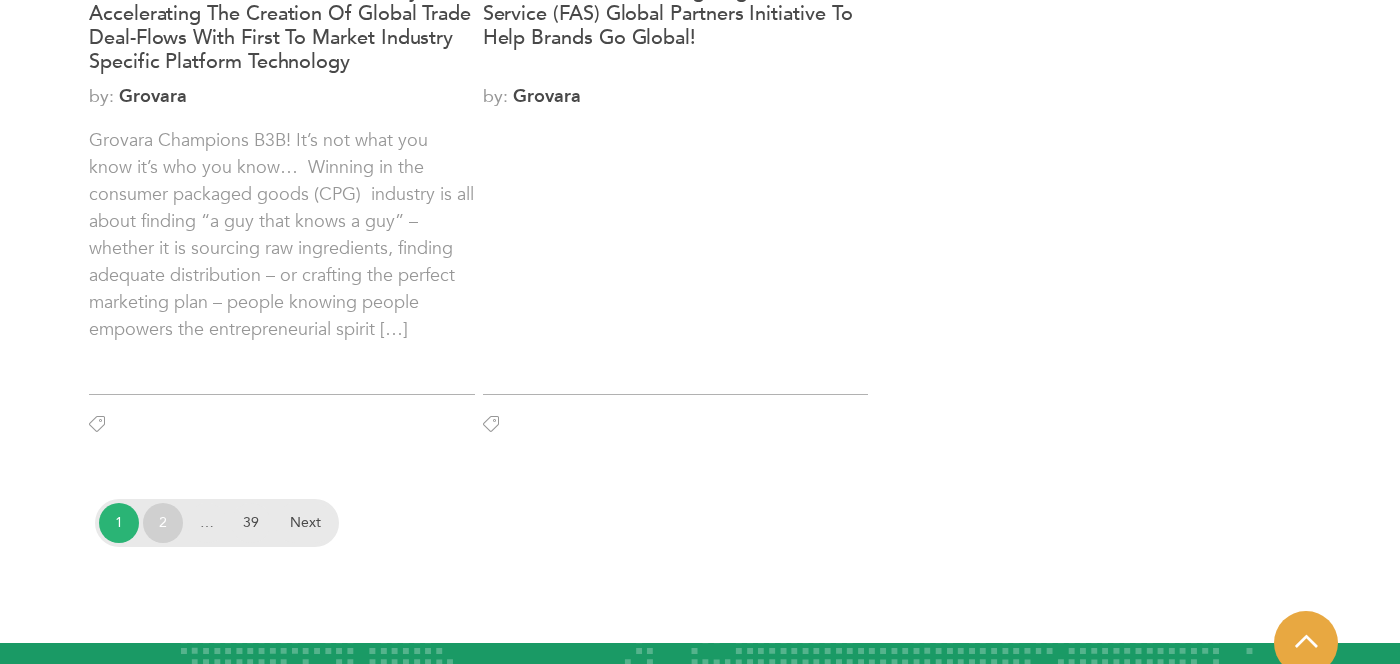 click on "2" at bounding box center [163, 523] 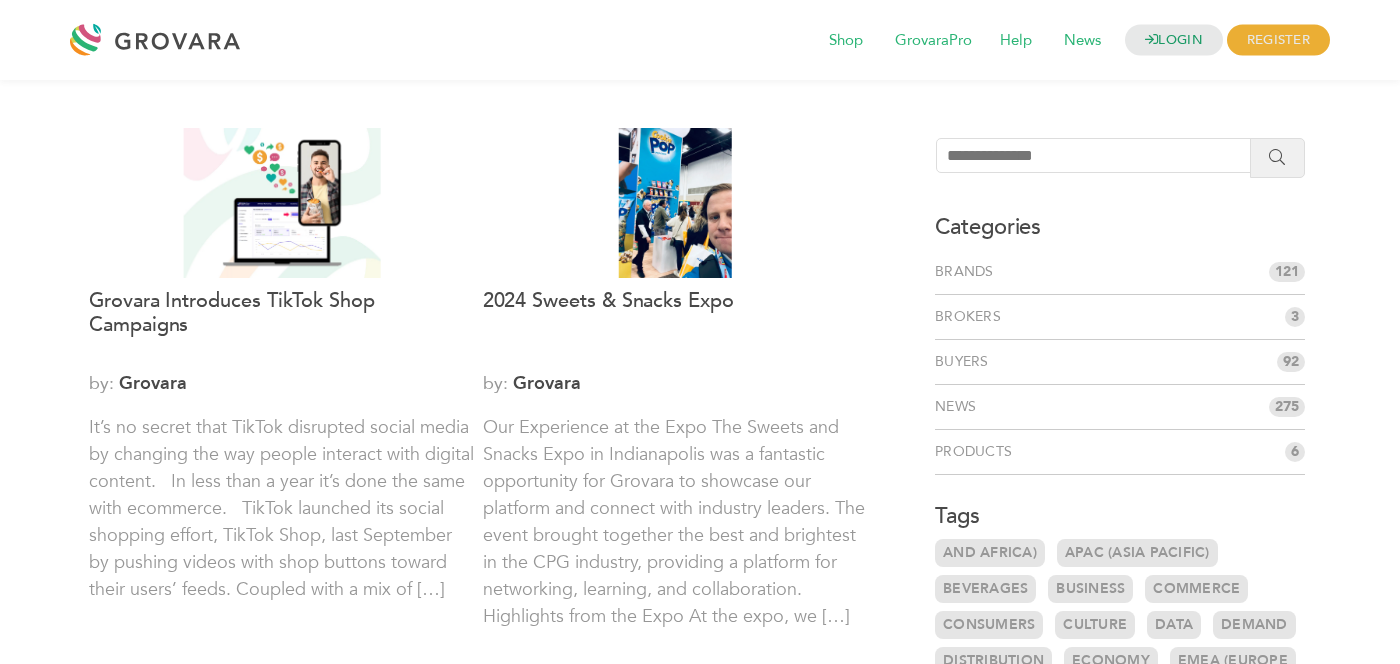 scroll, scrollTop: 0, scrollLeft: 0, axis: both 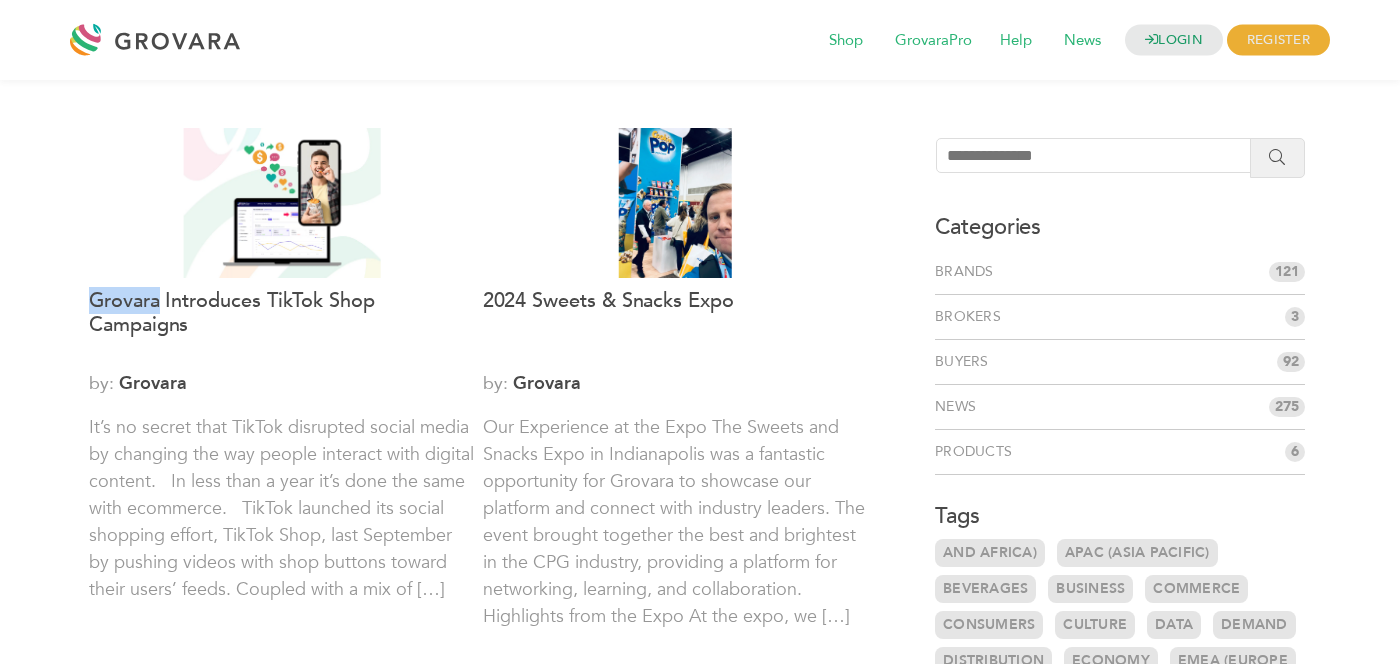 click on "LOGIN
REGISTER
I'm a  Buyer
I'm a  Brand
Shop
GrovaraPro
Help News" at bounding box center [700, 1726] 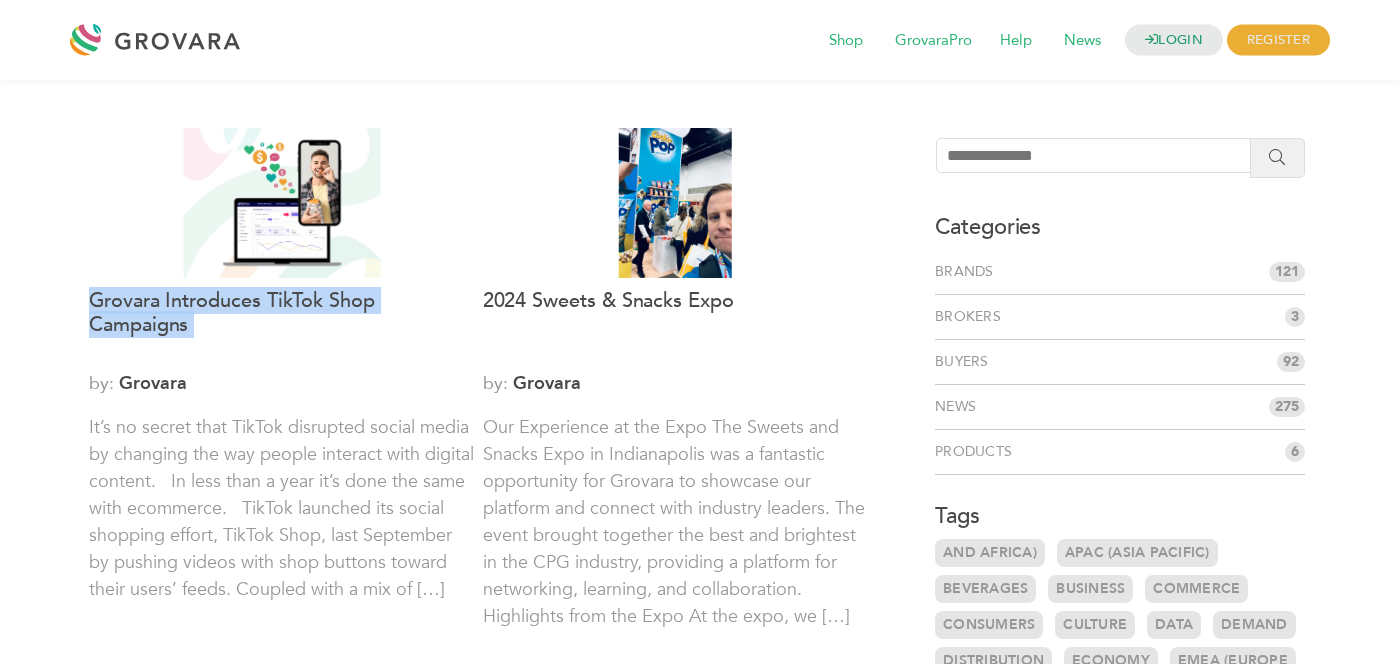 click on "LOGIN
REGISTER
I'm a  Buyer
I'm a  Brand
Shop
GrovaraPro
Help News" at bounding box center [700, 1726] 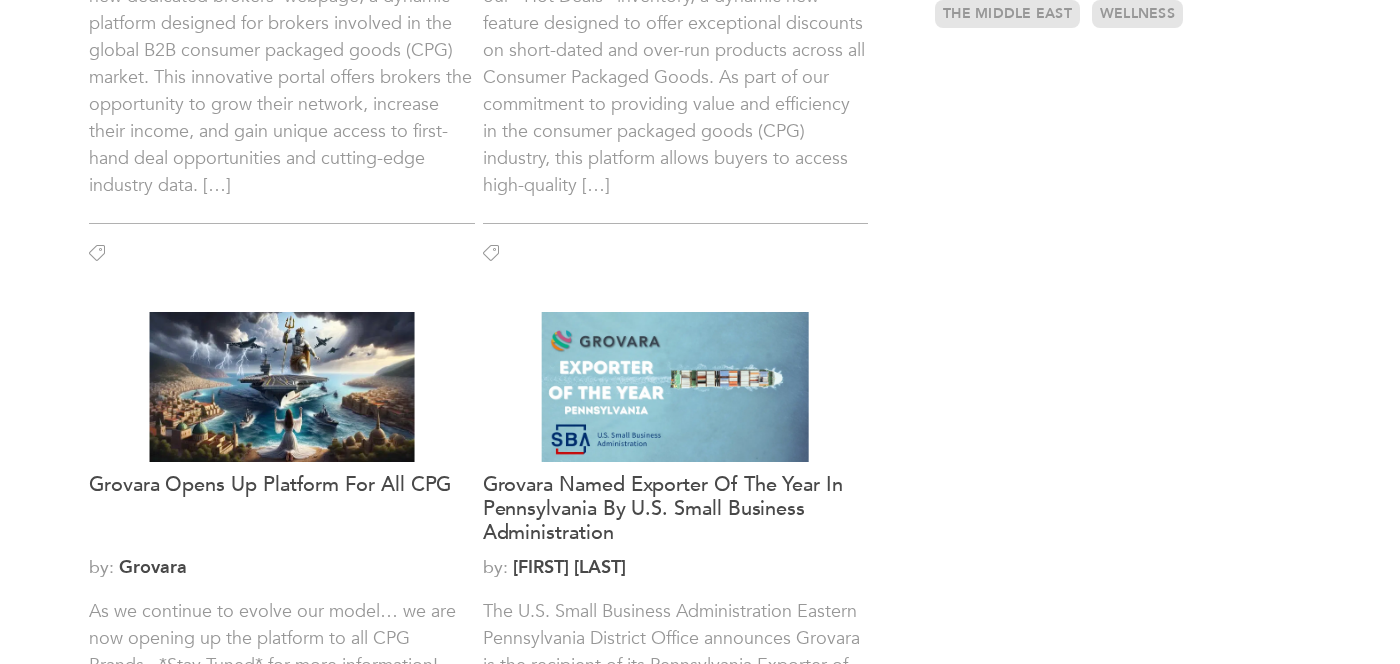 scroll, scrollTop: 1374, scrollLeft: 0, axis: vertical 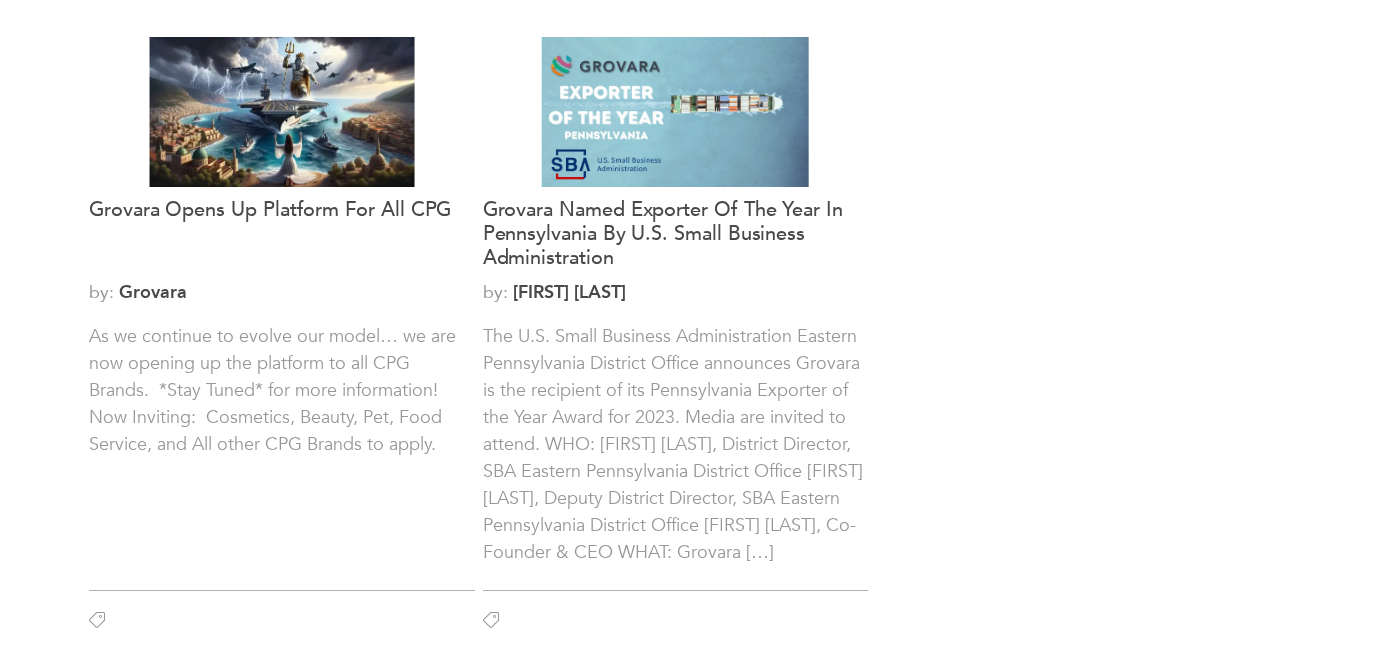 click on "LOGIN
REGISTER
I'm a  Buyer
I'm a  Brand
Shop
GrovaraPro
Help News" at bounding box center [700, 352] 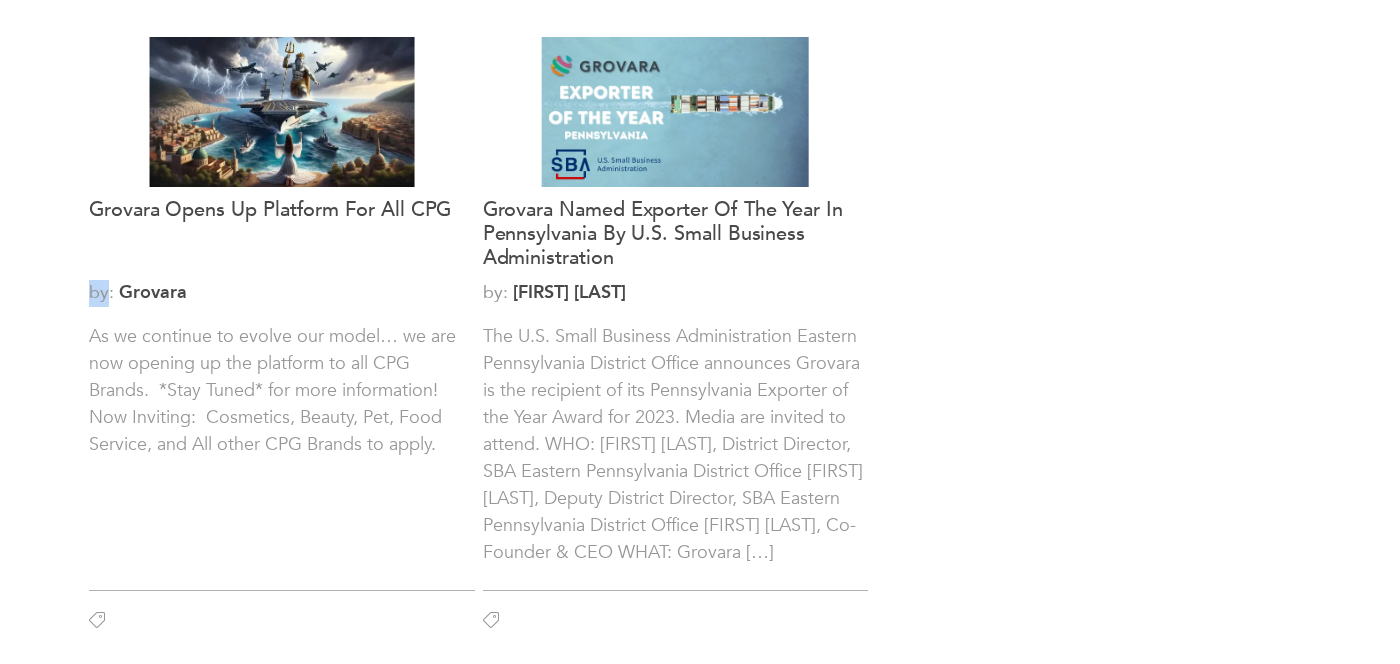 click on "LOGIN
REGISTER
I'm a  Buyer
I'm a  Brand
Shop
GrovaraPro
Help News" at bounding box center (700, 352) 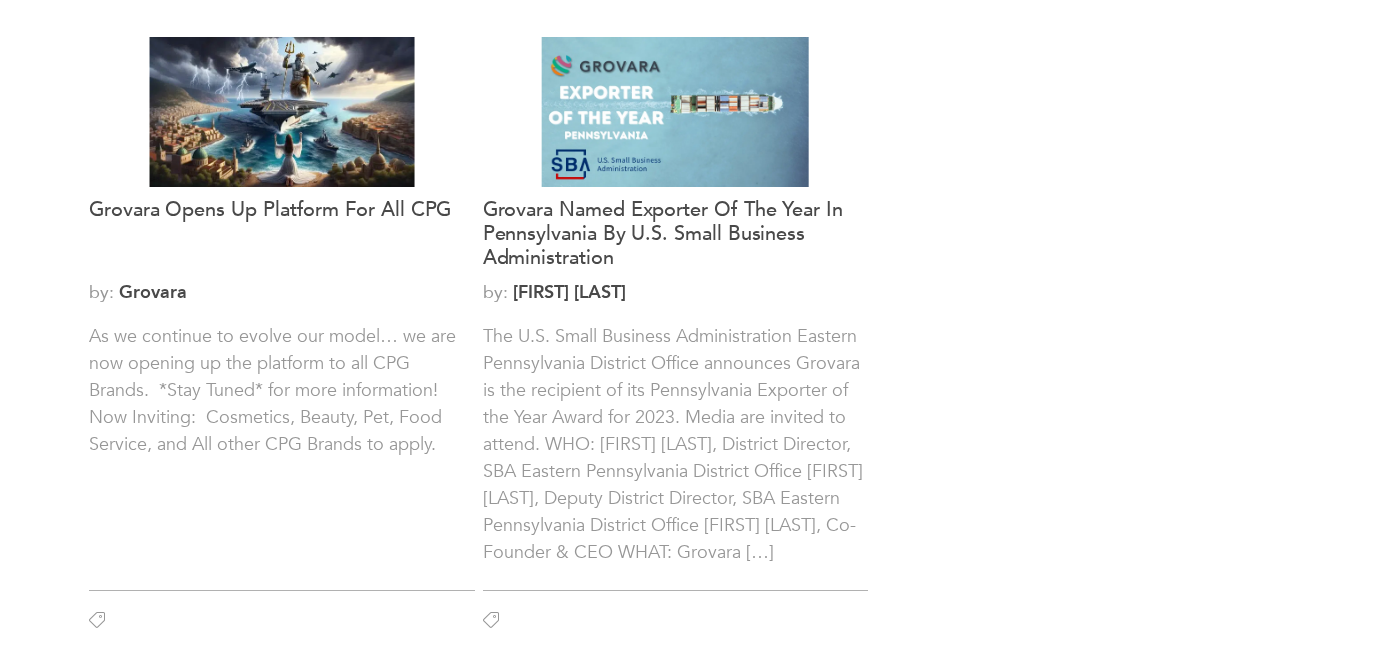 click on "Categories
Brands 121
Brokers 3
Buyers 92
News 275
6" at bounding box center (1120, 93) 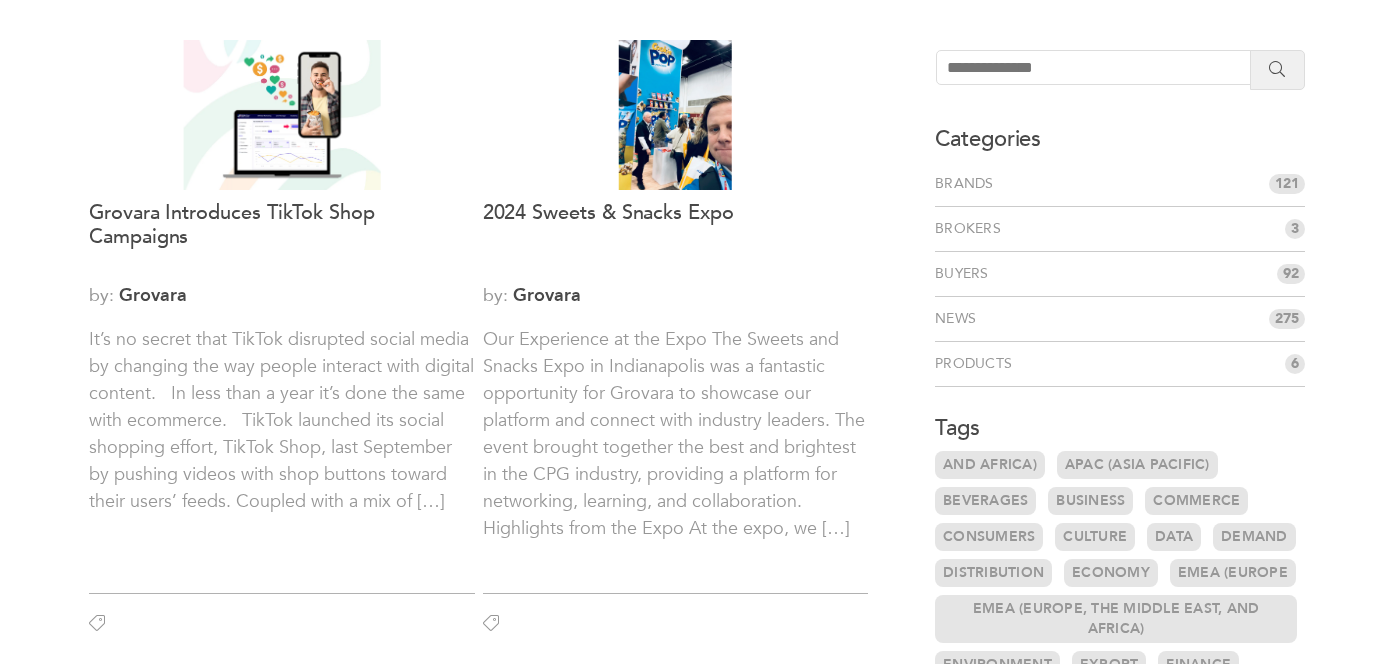 scroll, scrollTop: 0, scrollLeft: 0, axis: both 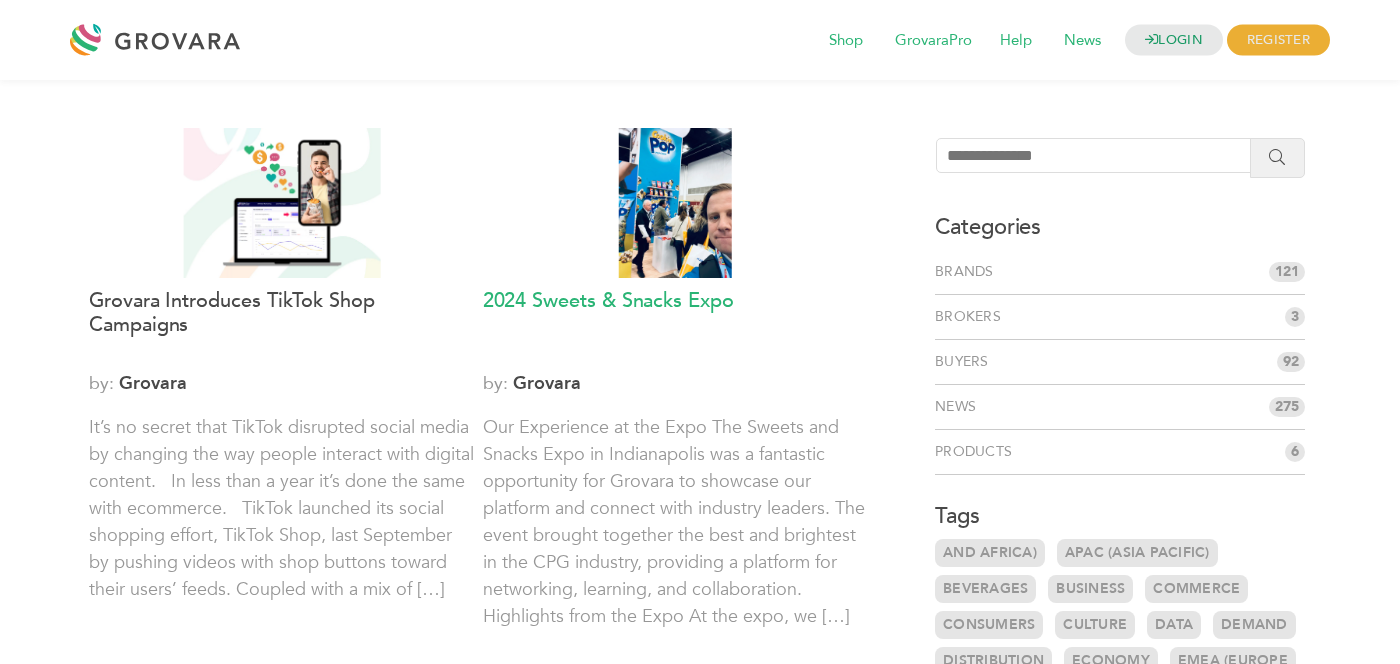 click on "2024 Sweets & Snacks Expo" at bounding box center (676, 325) 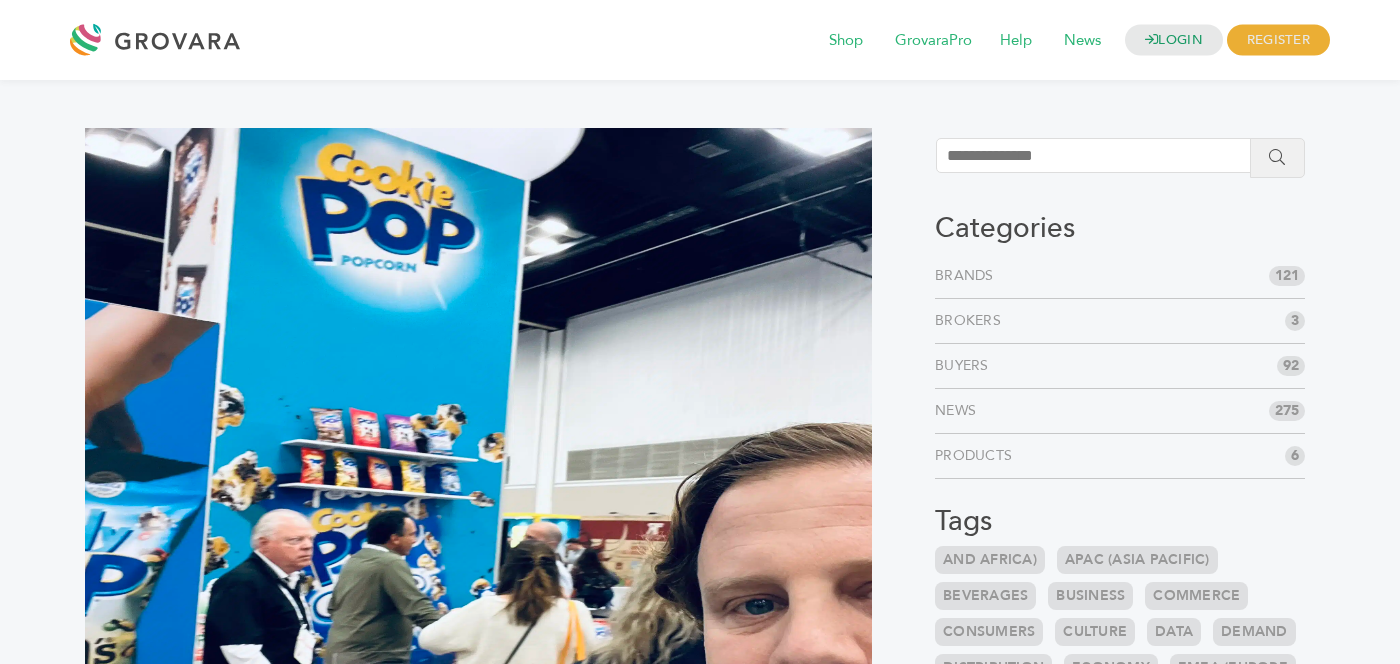 scroll, scrollTop: 0, scrollLeft: 0, axis: both 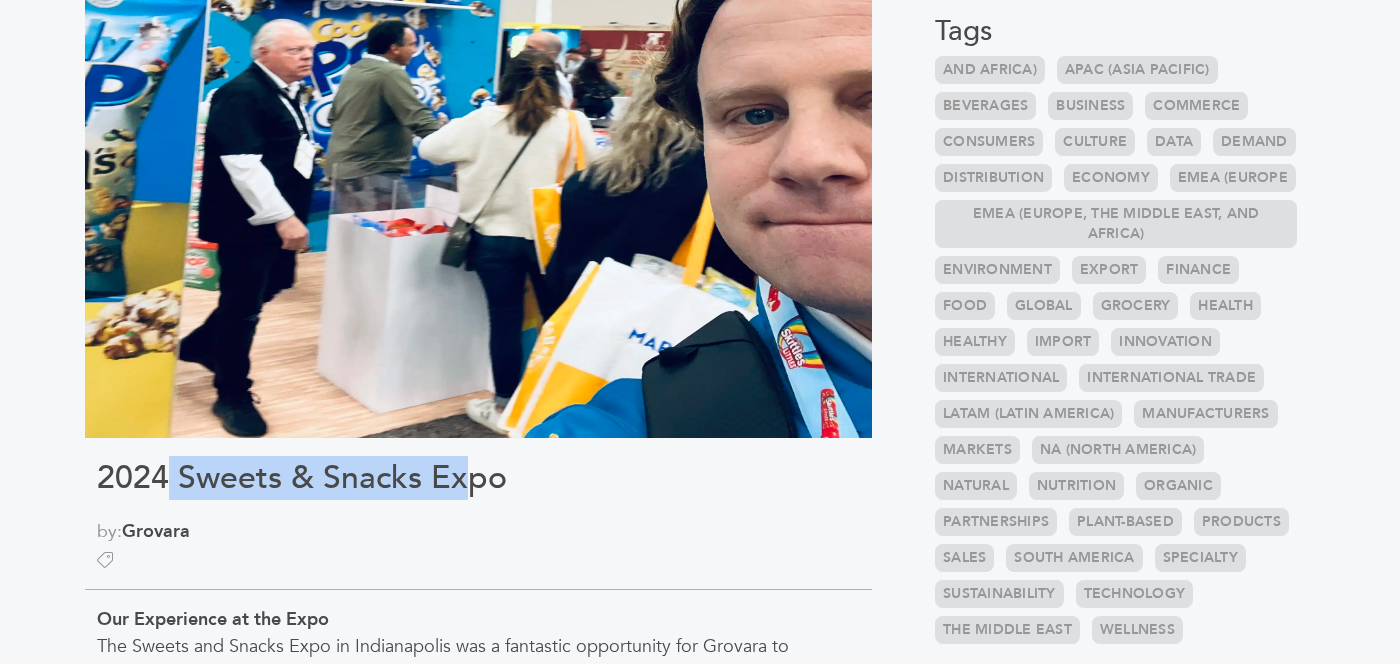 drag, startPoint x: 171, startPoint y: 486, endPoint x: 468, endPoint y: 488, distance: 297.00674 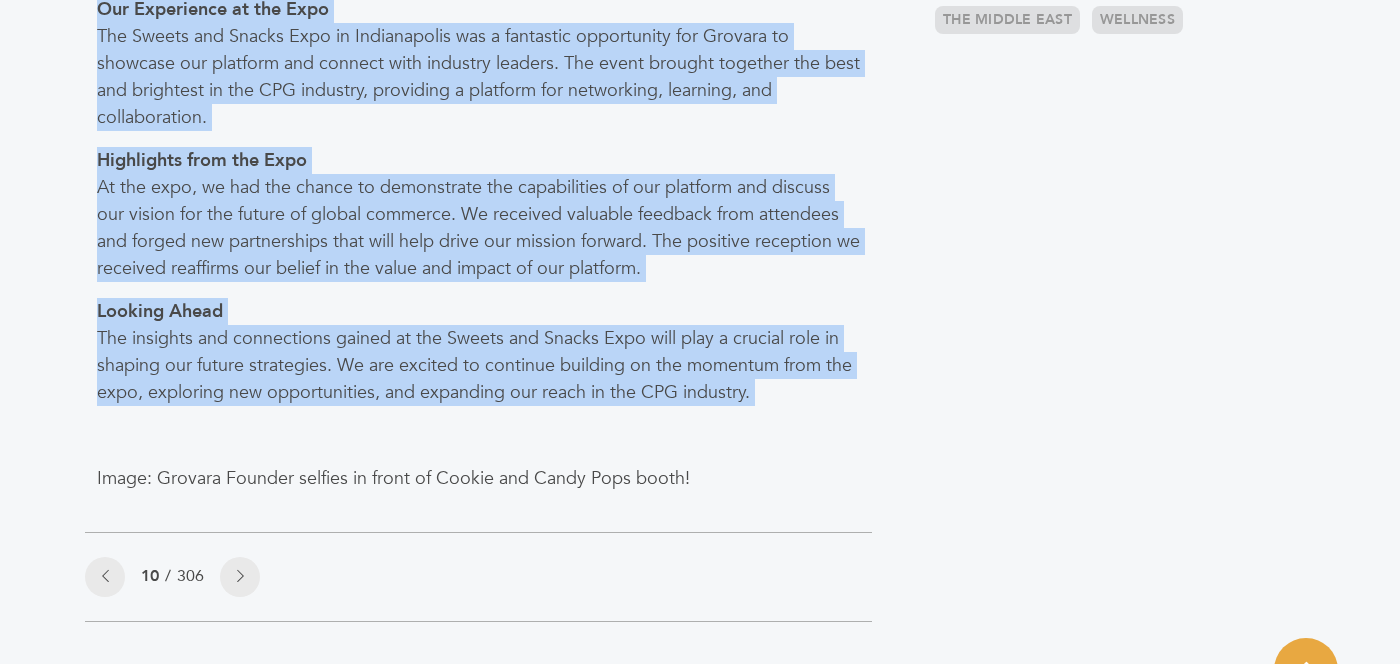 drag, startPoint x: 705, startPoint y: 408, endPoint x: 182, endPoint y: -46, distance: 692.5641 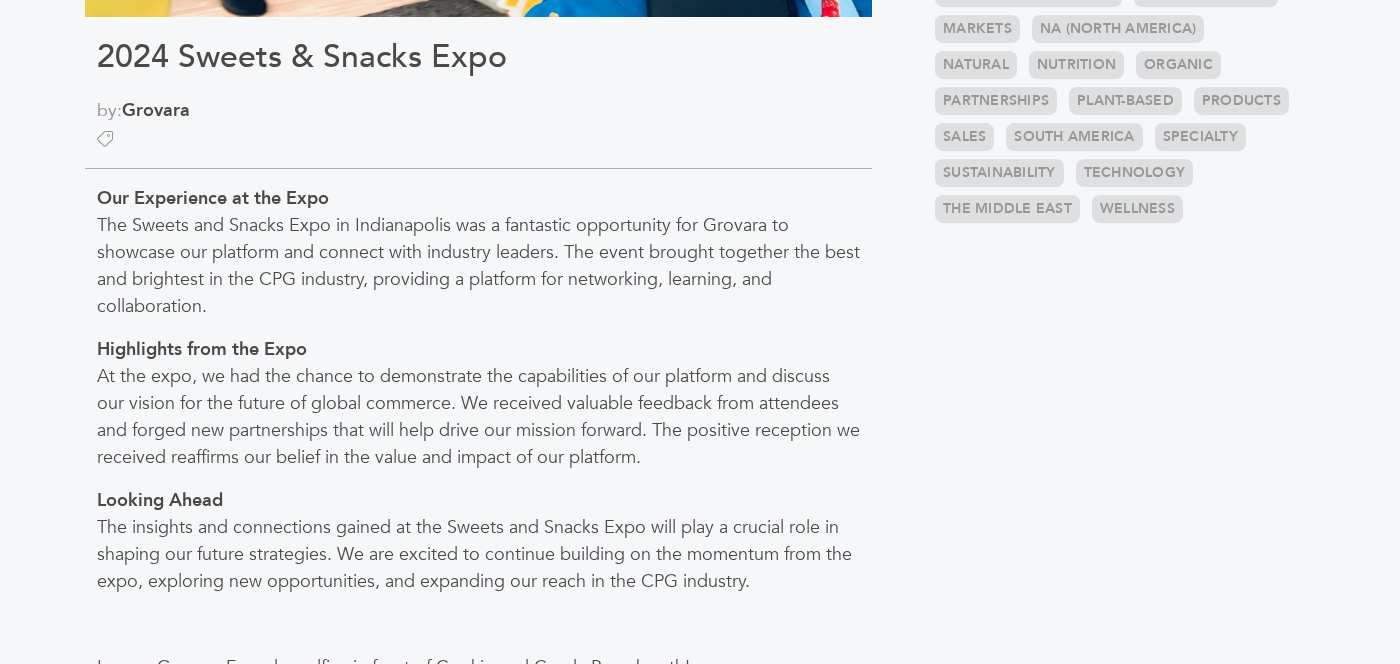 click on "Our Experience at the Expo
The Sweets and Snacks Expo in Indianapolis was a fantastic opportunity for Grovara to showcase our platform and connect with industry leaders. The event brought together the best and brightest in the CPG industry, providing a platform for networking, learning, and collaboration." at bounding box center (478, 252) 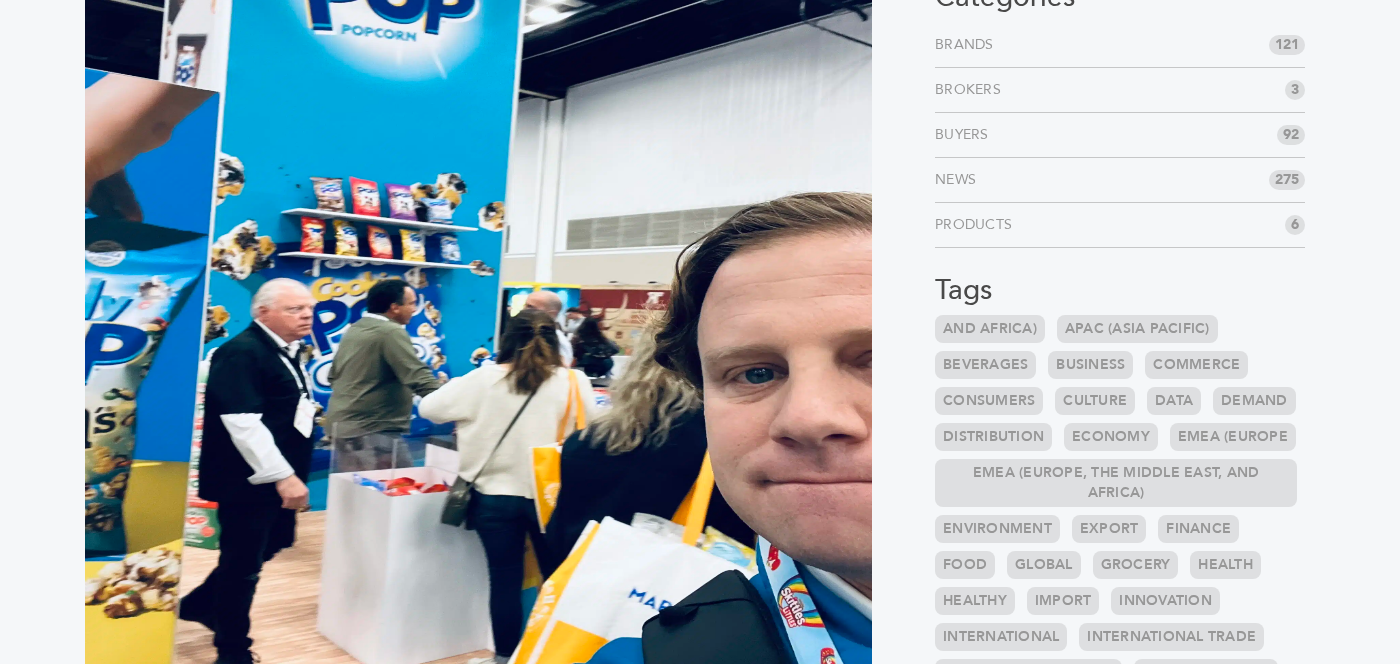 scroll, scrollTop: 0, scrollLeft: 0, axis: both 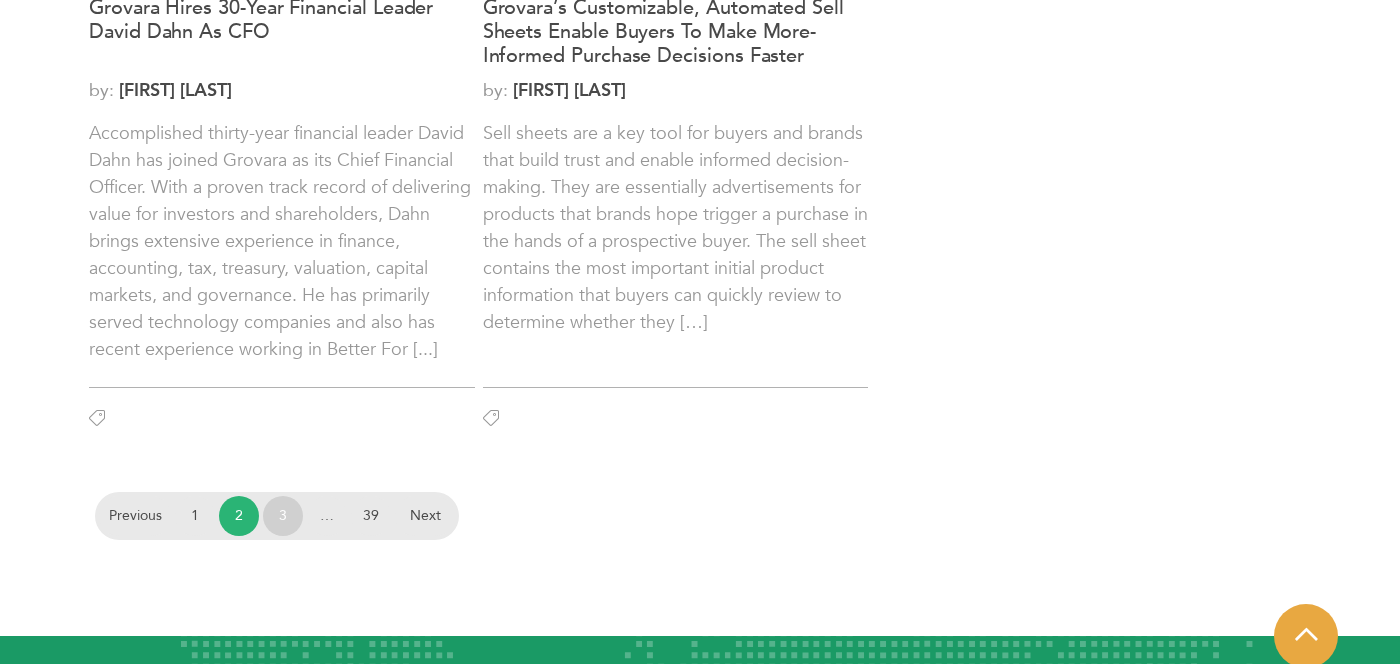 click on "3" at bounding box center (283, 516) 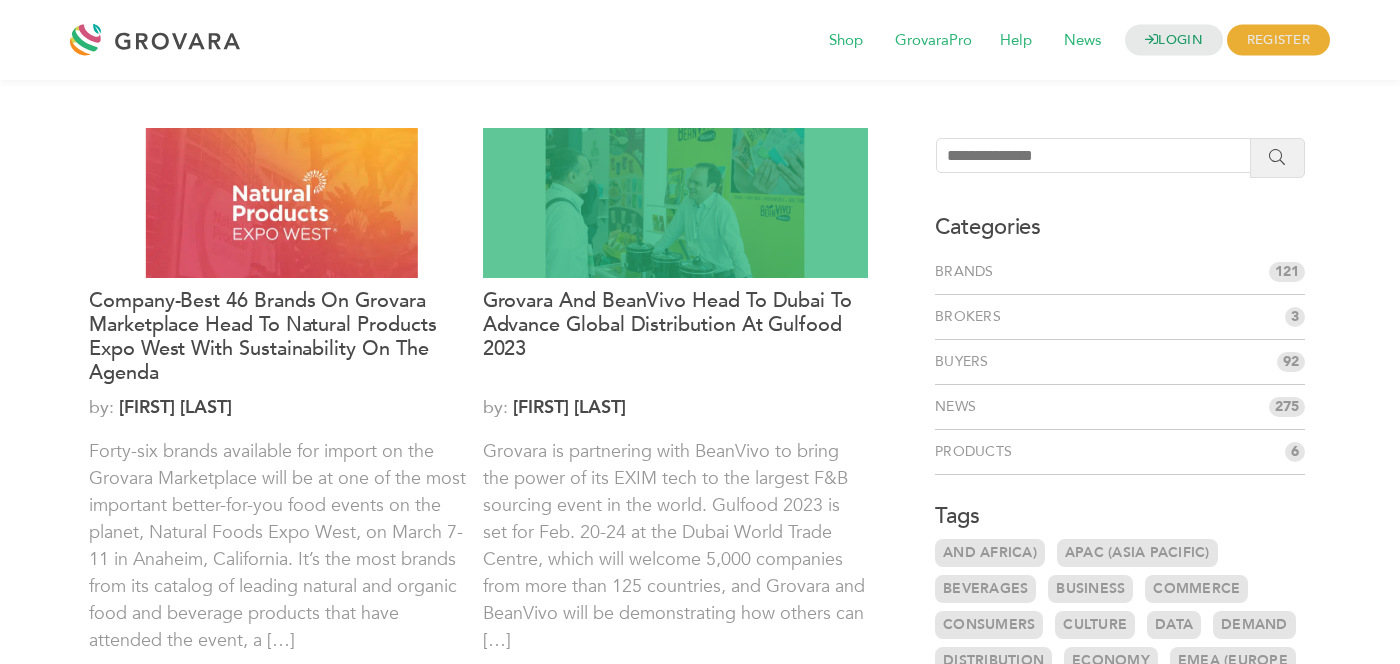 scroll, scrollTop: 0, scrollLeft: 0, axis: both 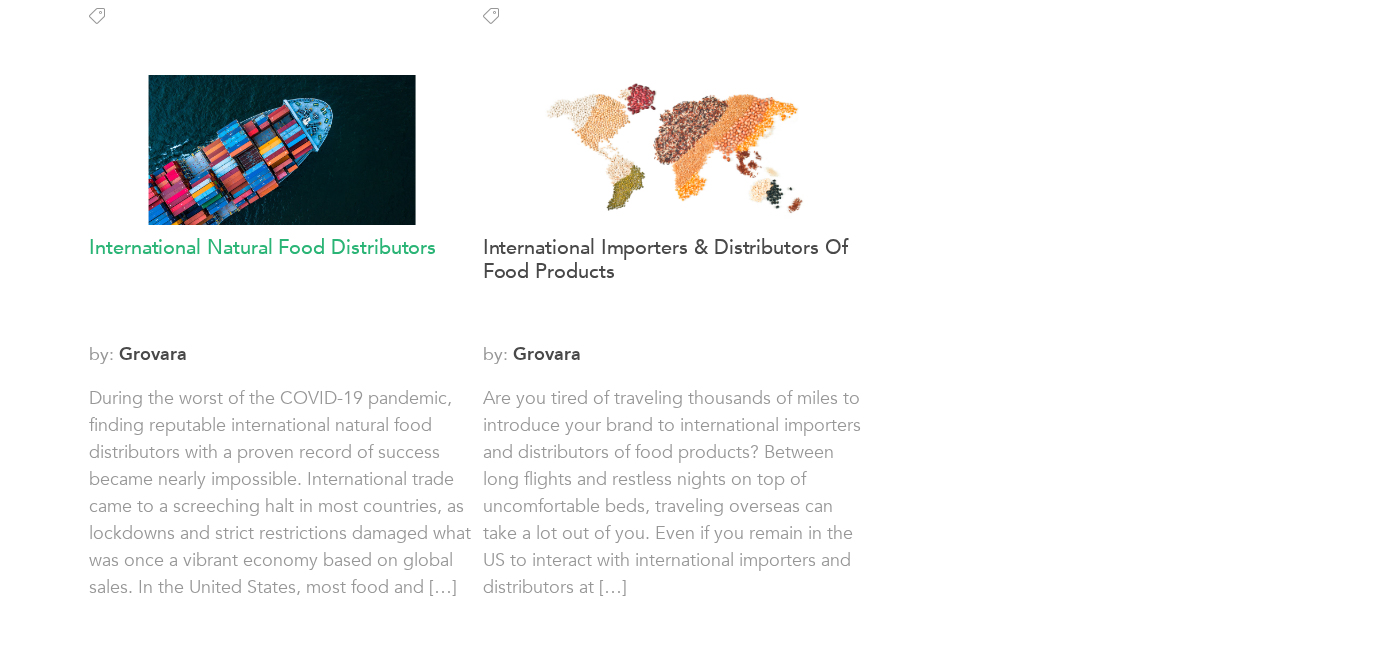 click on "International Natural Food Distributors" at bounding box center [282, 284] 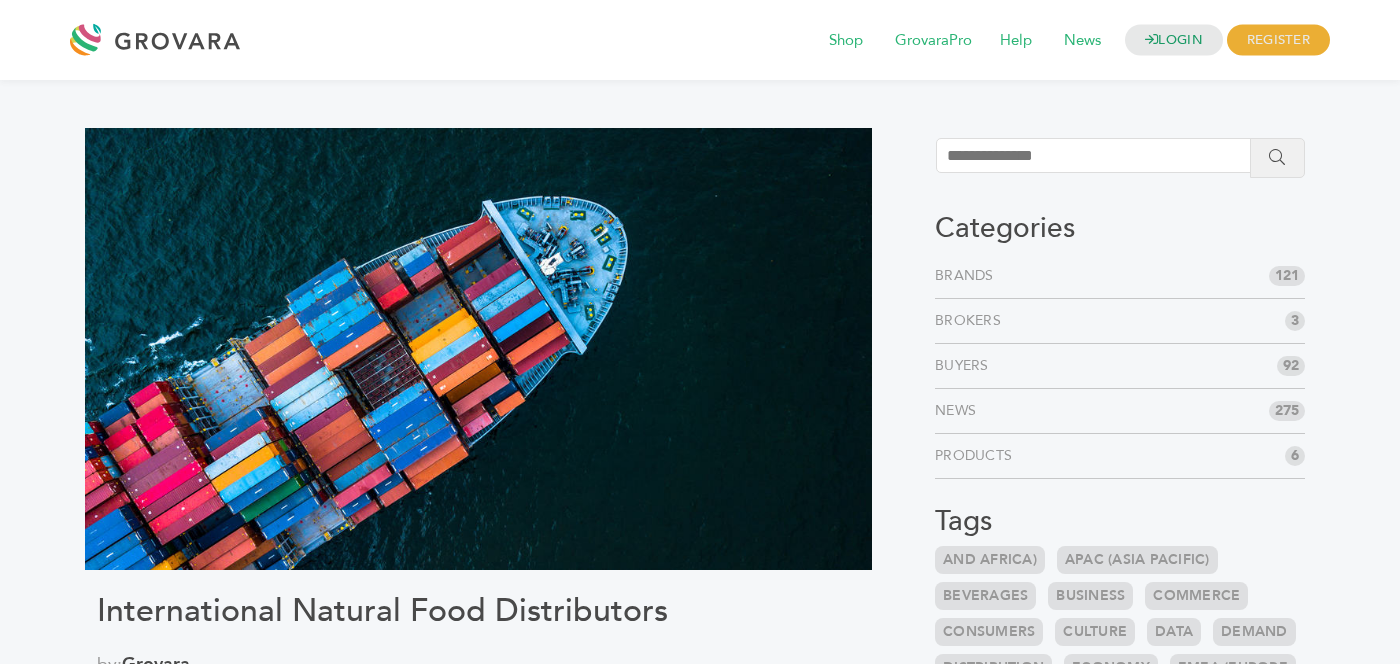 scroll, scrollTop: 0, scrollLeft: 0, axis: both 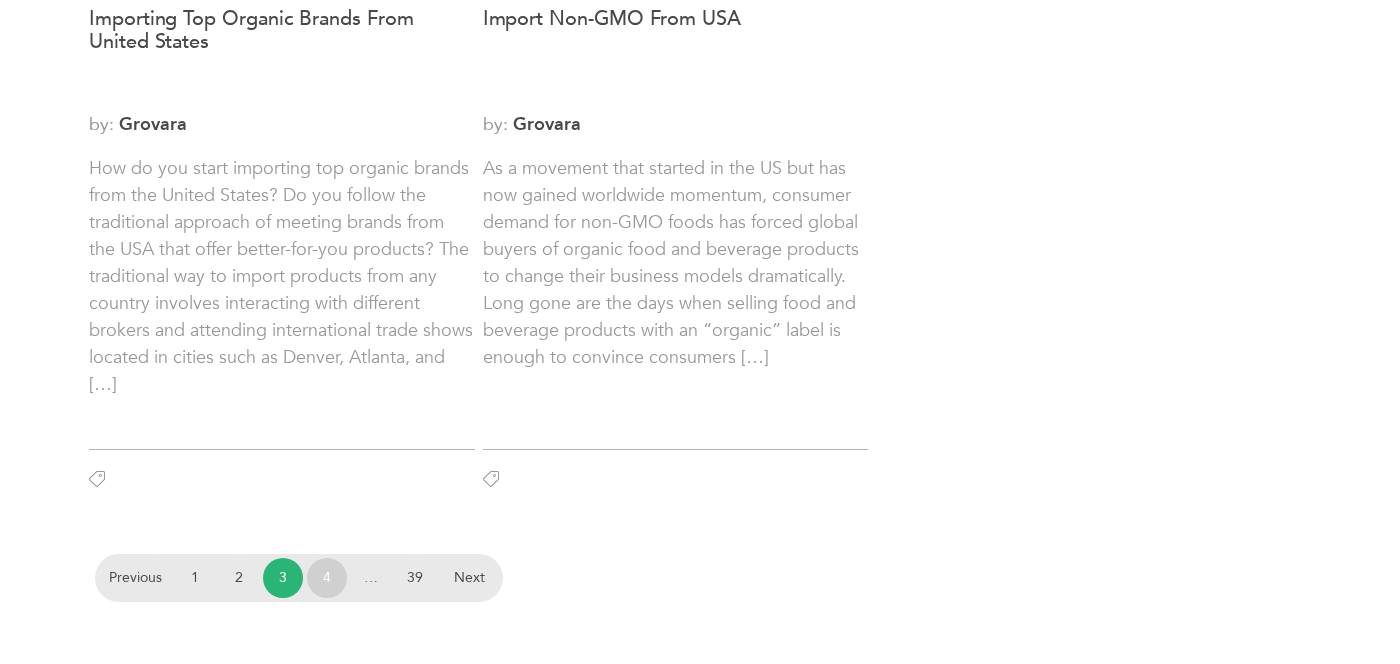 click on "4" at bounding box center [327, 578] 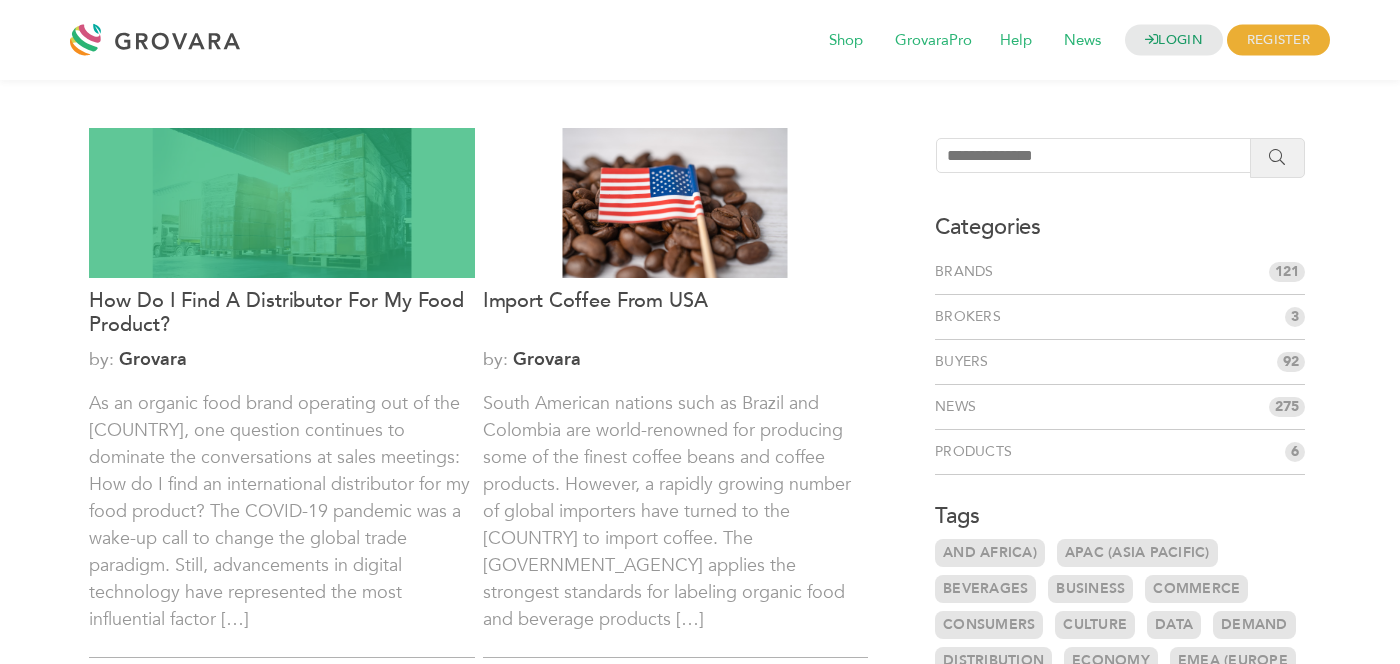 scroll, scrollTop: 0, scrollLeft: 0, axis: both 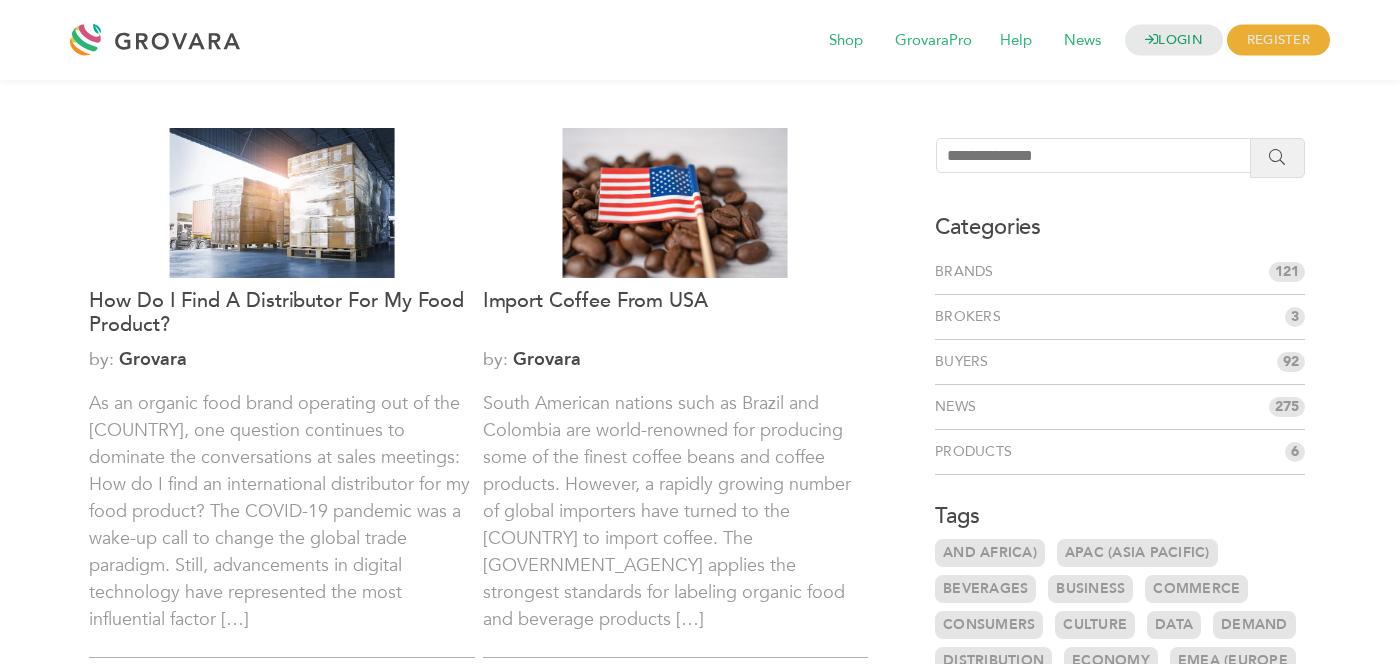 click on "LOGIN
REGISTER
I'm a  Buyer
I'm a  Brand
Shop
GrovaraPro
Help News" at bounding box center (700, 1678) 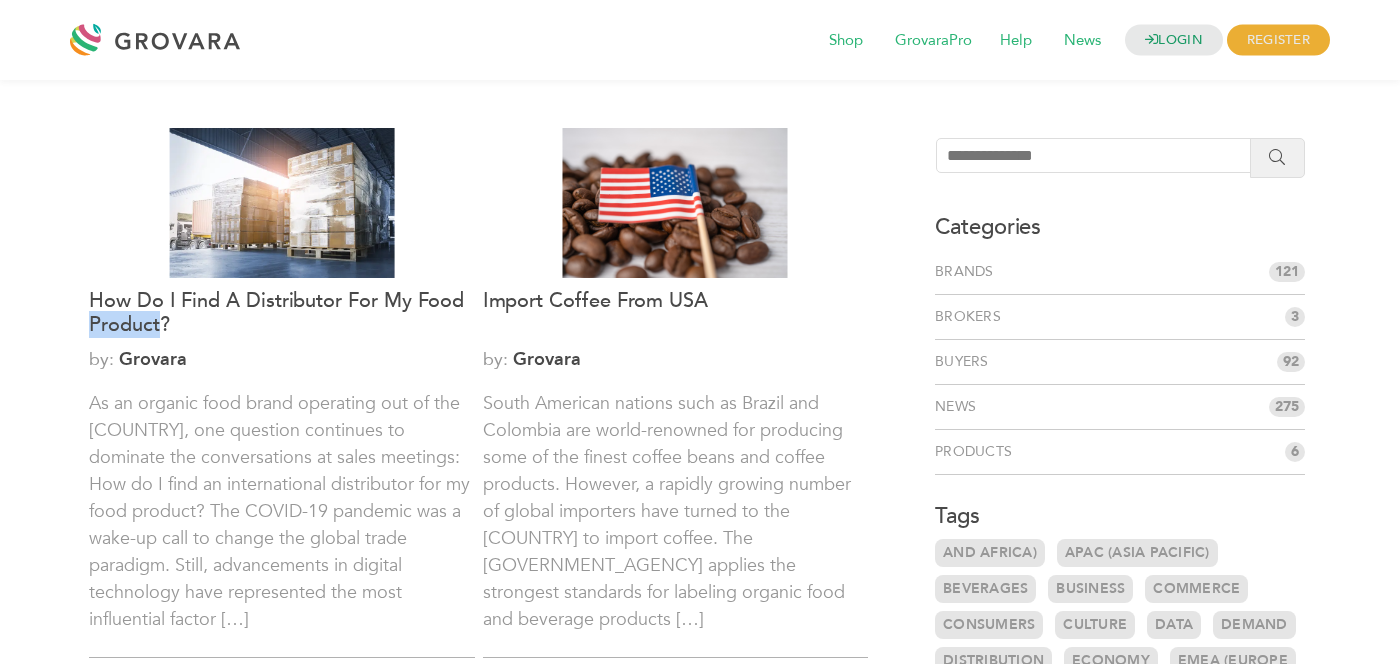 click on "LOGIN
REGISTER
I'm a  Buyer
I'm a  Brand
Shop
GrovaraPro
Help News" at bounding box center [700, 1678] 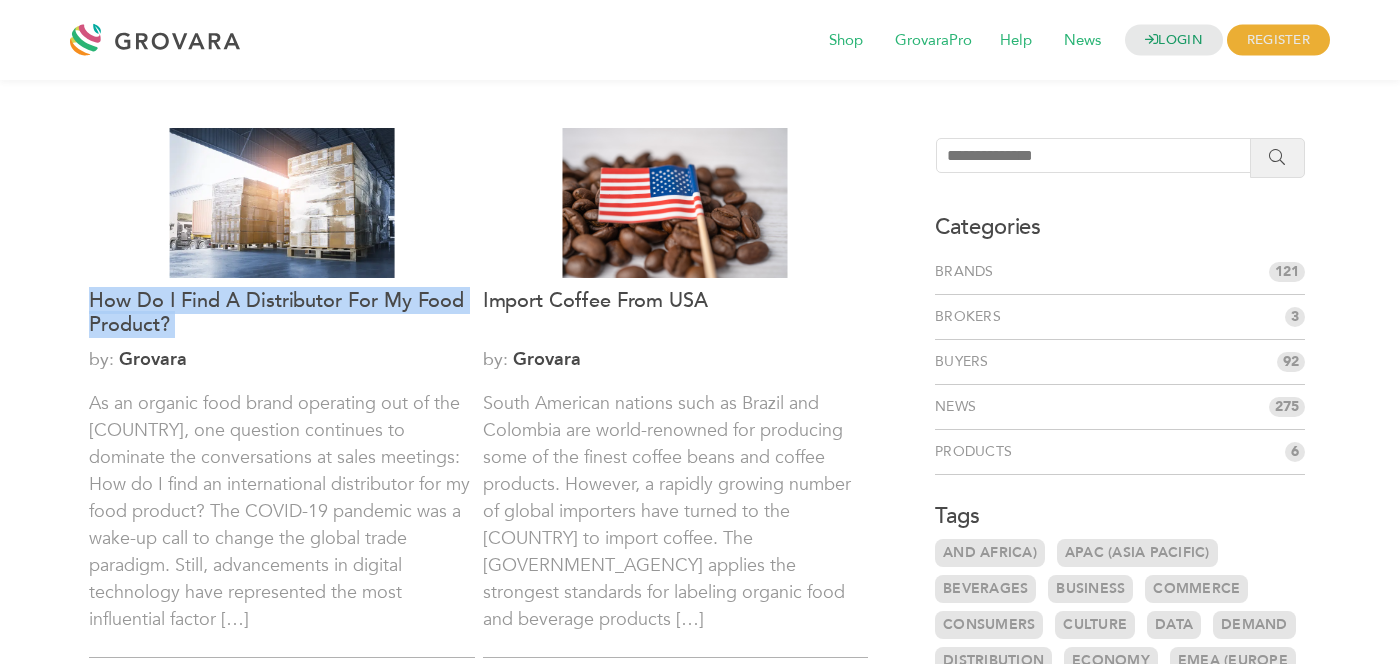 click on "LOGIN
REGISTER
I'm a  Buyer
I'm a  Brand
Shop
GrovaraPro
Help News" at bounding box center [700, 1678] 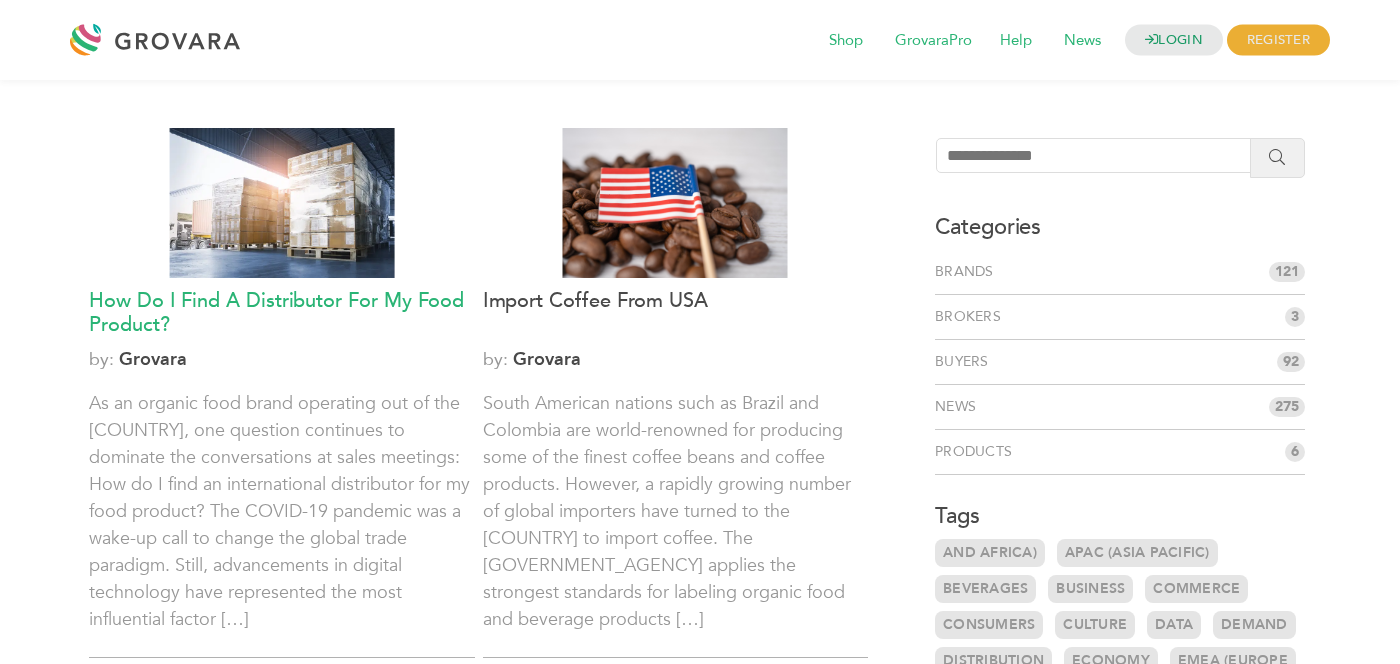 click on "How Do I Find a Distributor For My Food Product?" at bounding box center (282, 313) 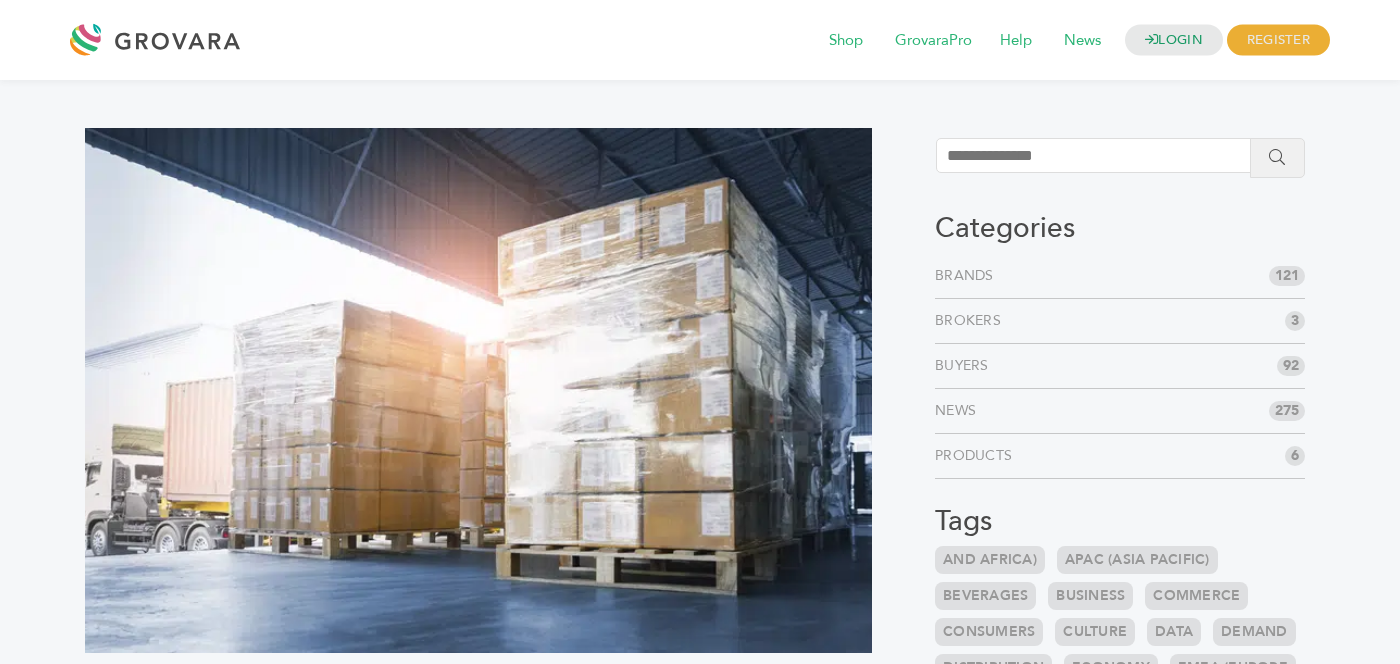 scroll, scrollTop: 0, scrollLeft: 0, axis: both 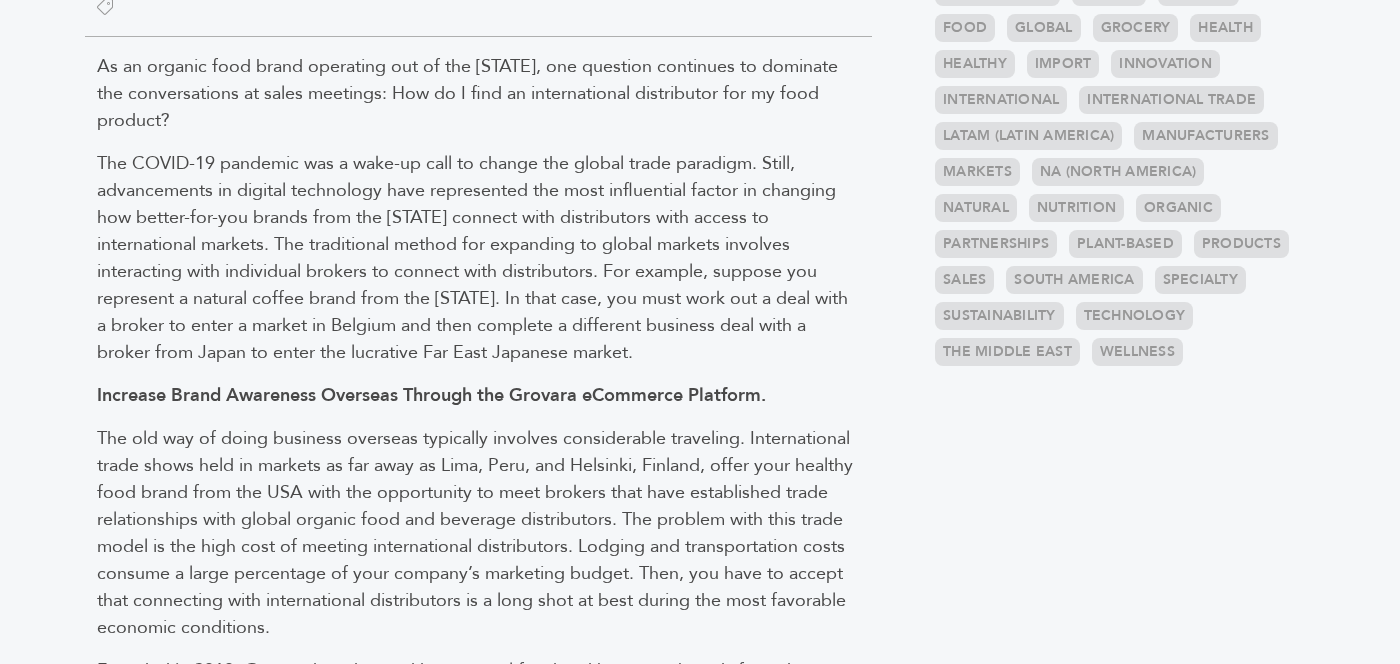 click on "The COVID-19 pandemic was a wake-up call to change the global trade paradigm. Still, advancements in digital technology have represented the most influential factor in changing how better-for-you brands from the US connect with distributors with access to international markets. The traditional method for expanding to global markets involves interacting with individual brokers to connect with distributors. For example, suppose you represent a natural coffee brand from the US. In that case, you must work out a deal with a broker to enter a market in Belgium and then complete a different business deal with a broker from Japan to enter the lucrative Far East Japanese market." at bounding box center (478, 258) 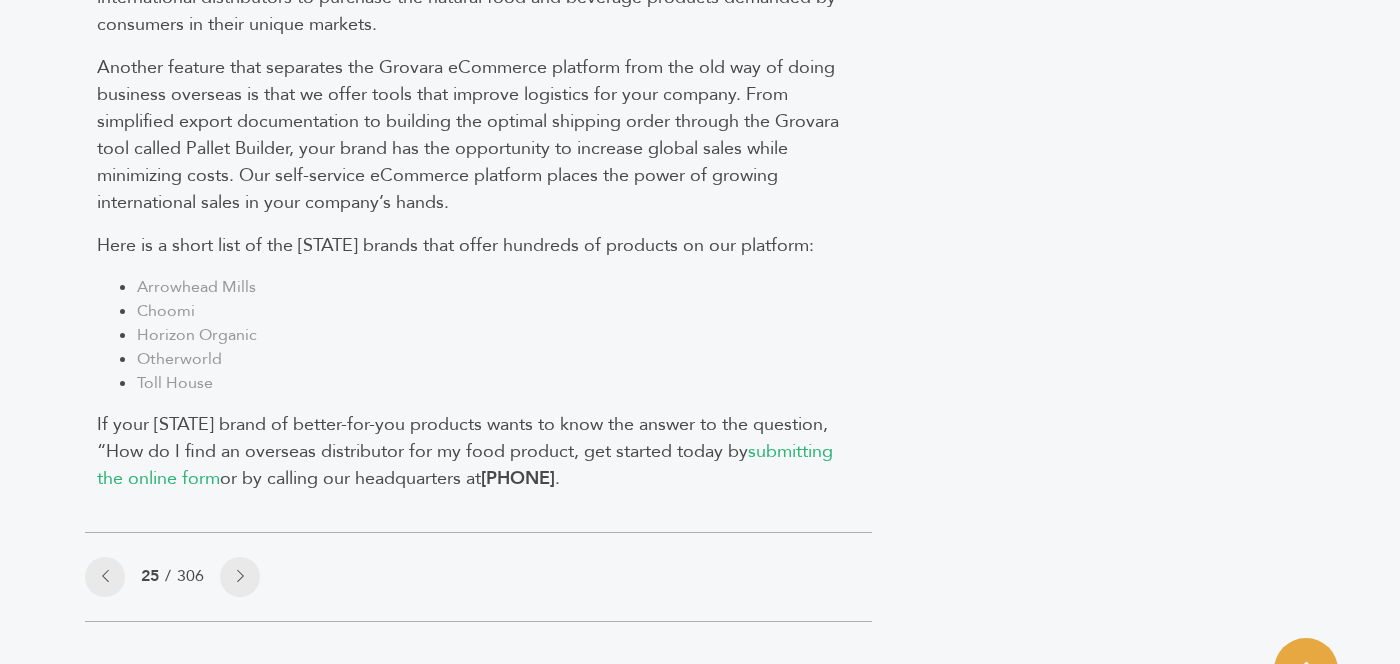 scroll, scrollTop: 1924, scrollLeft: 0, axis: vertical 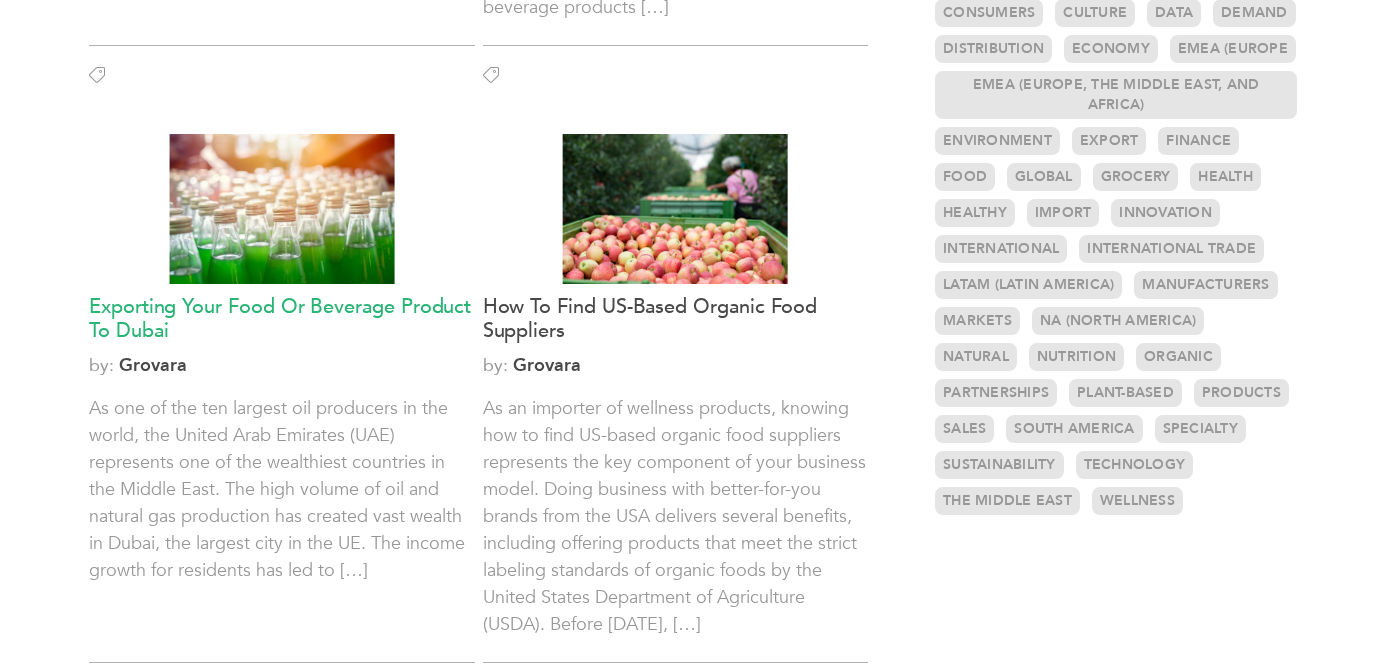 click on "Exporting Your Food or Beverage Product to Dubai" at bounding box center (282, 319) 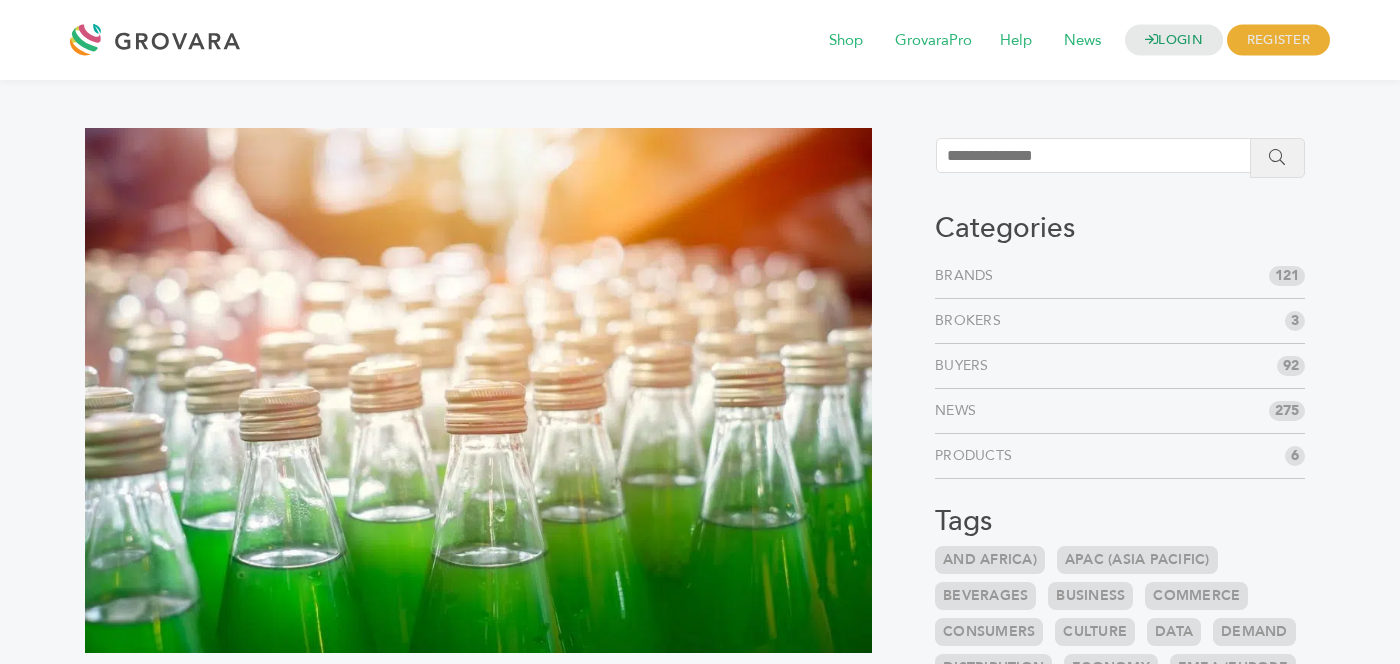 scroll, scrollTop: 0, scrollLeft: 0, axis: both 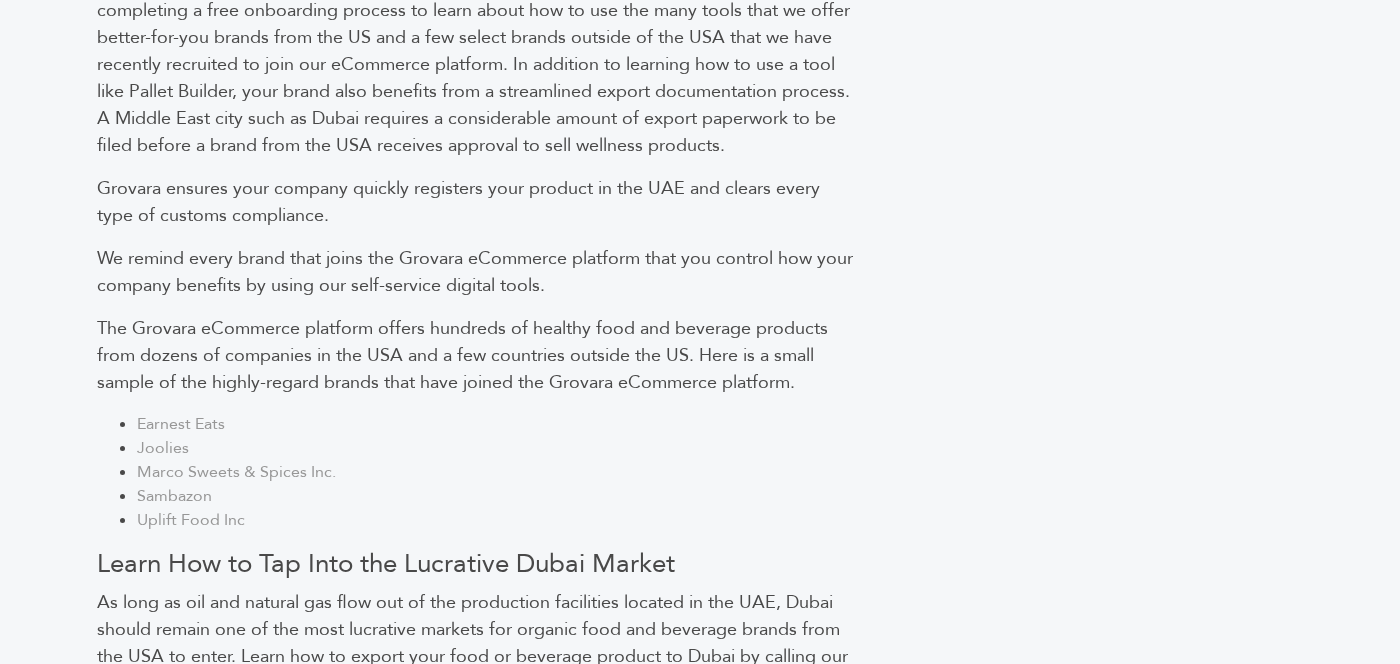 click on "We remind every brand that joins the Grovara eCommerce platform that you control how your company benefits by using our self-service digital tools." at bounding box center (478, 272) 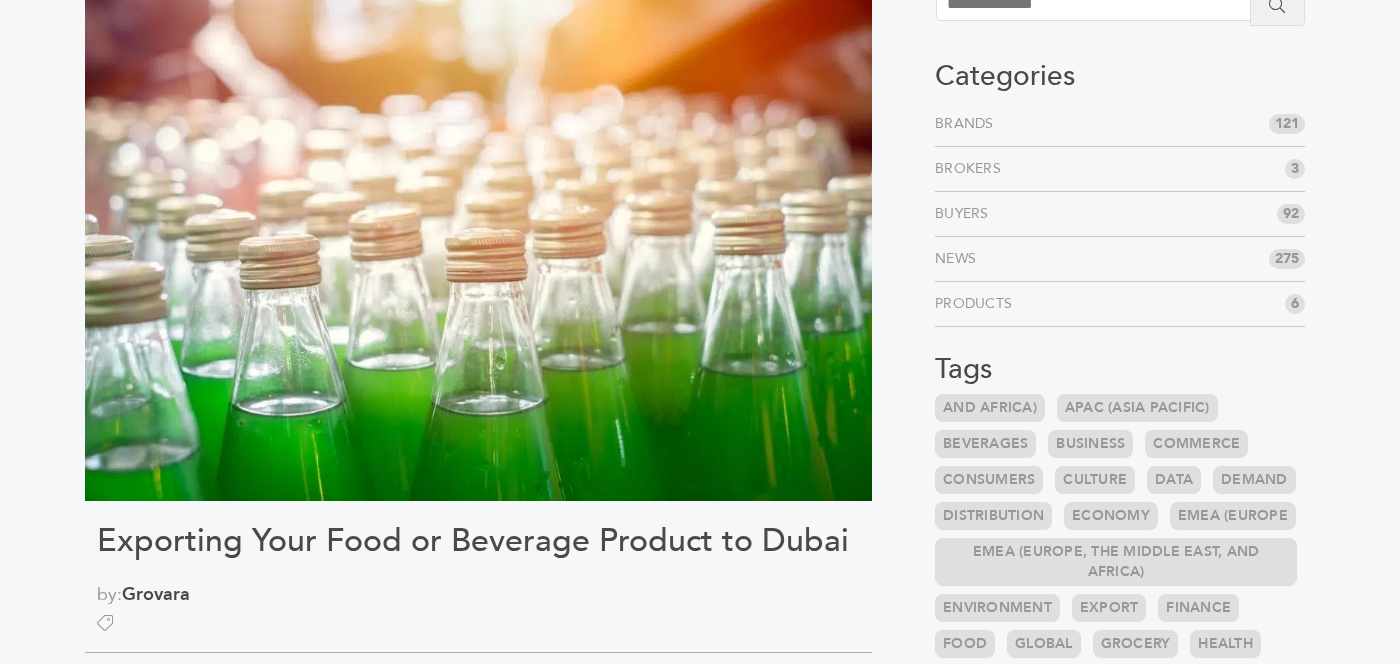scroll, scrollTop: 0, scrollLeft: 0, axis: both 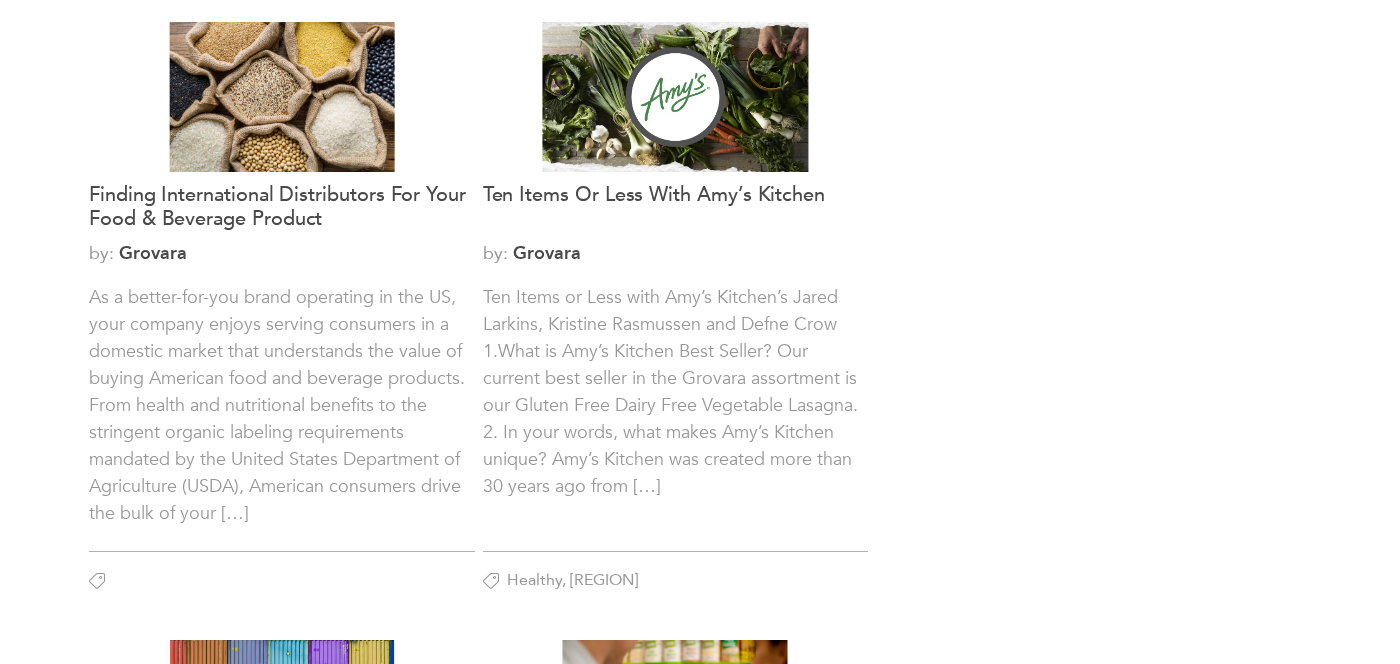 click on "How Do I Find a Distributor For My Food Product?
by:
[BRAND]" at bounding box center (490, 78) 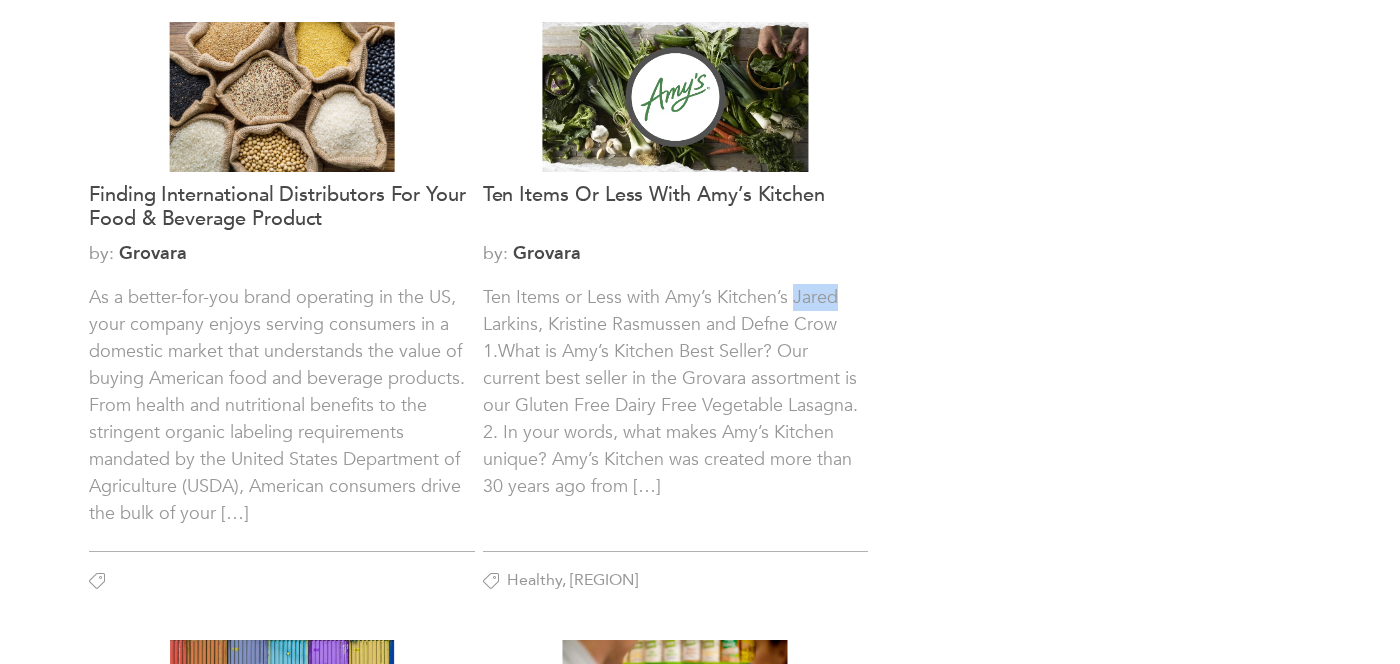 click on "How Do I Find a Distributor For My Food Product?
by:
[BRAND]" at bounding box center [490, 78] 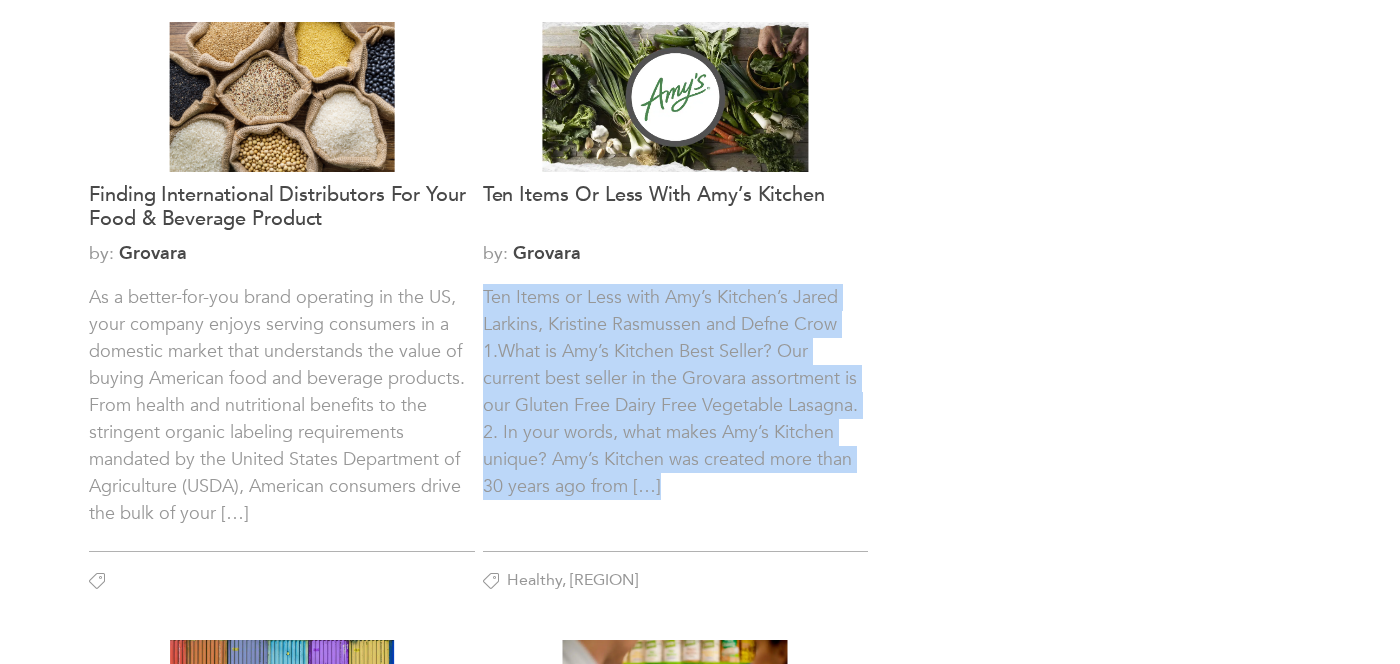 click on "How Do I Find a Distributor For My Food Product?
by:
[BRAND]" at bounding box center (490, 78) 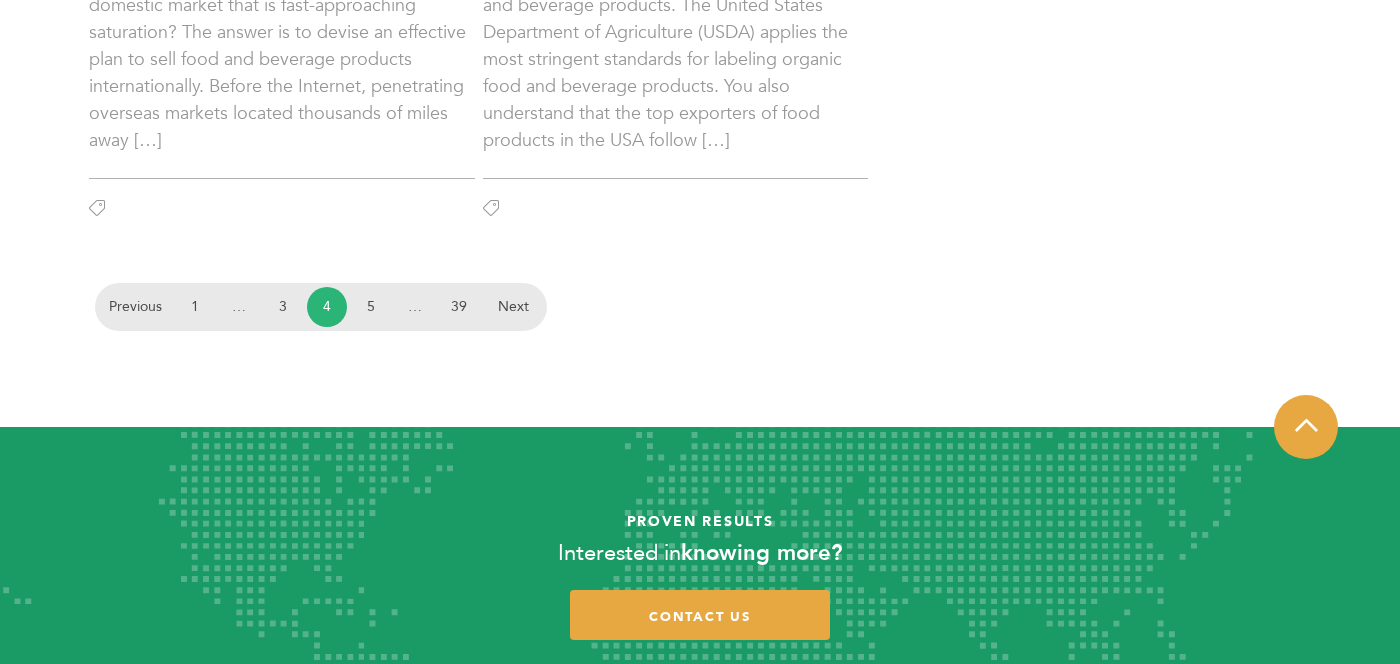 scroll, scrollTop: 2331, scrollLeft: 0, axis: vertical 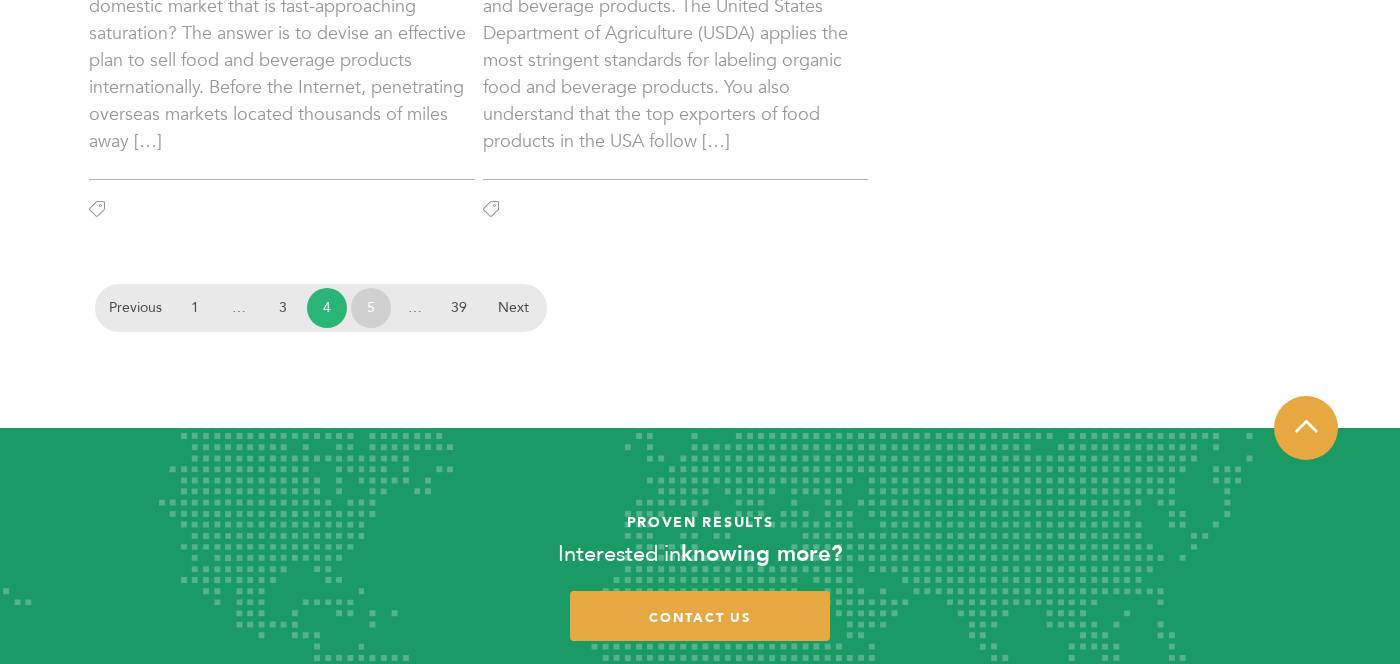 click on "5" at bounding box center (371, 308) 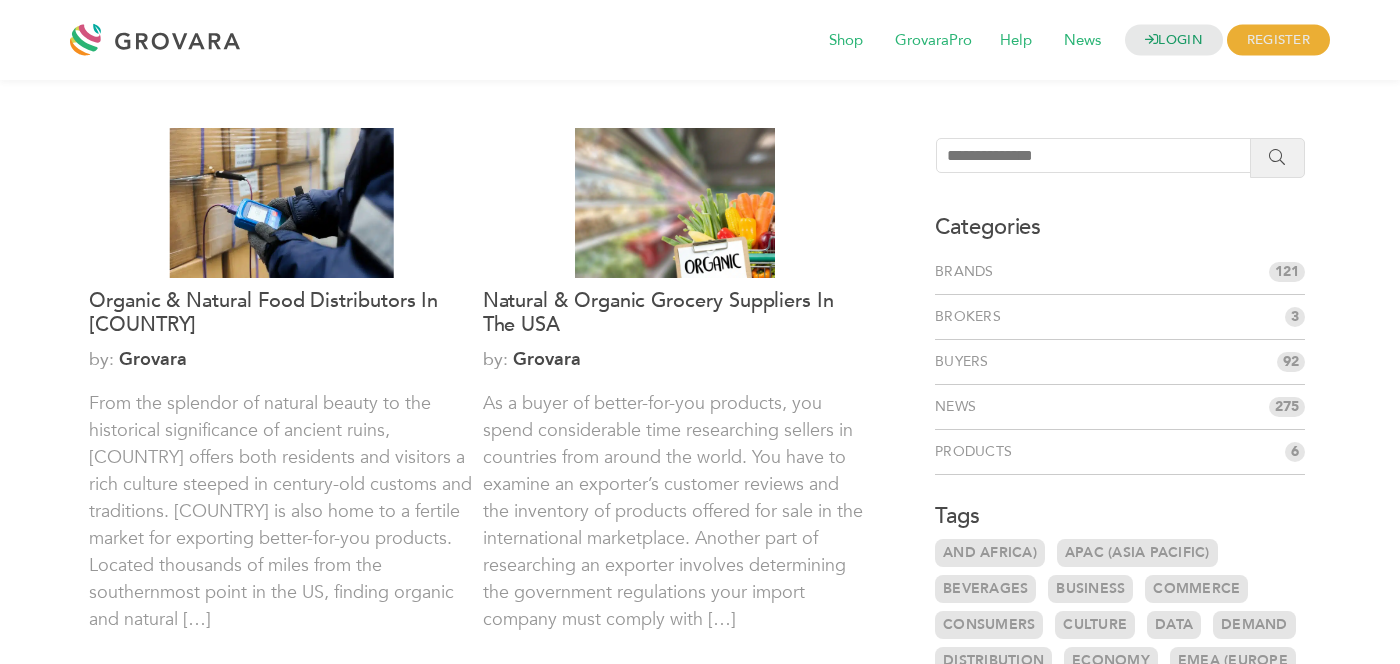 scroll, scrollTop: 0, scrollLeft: 0, axis: both 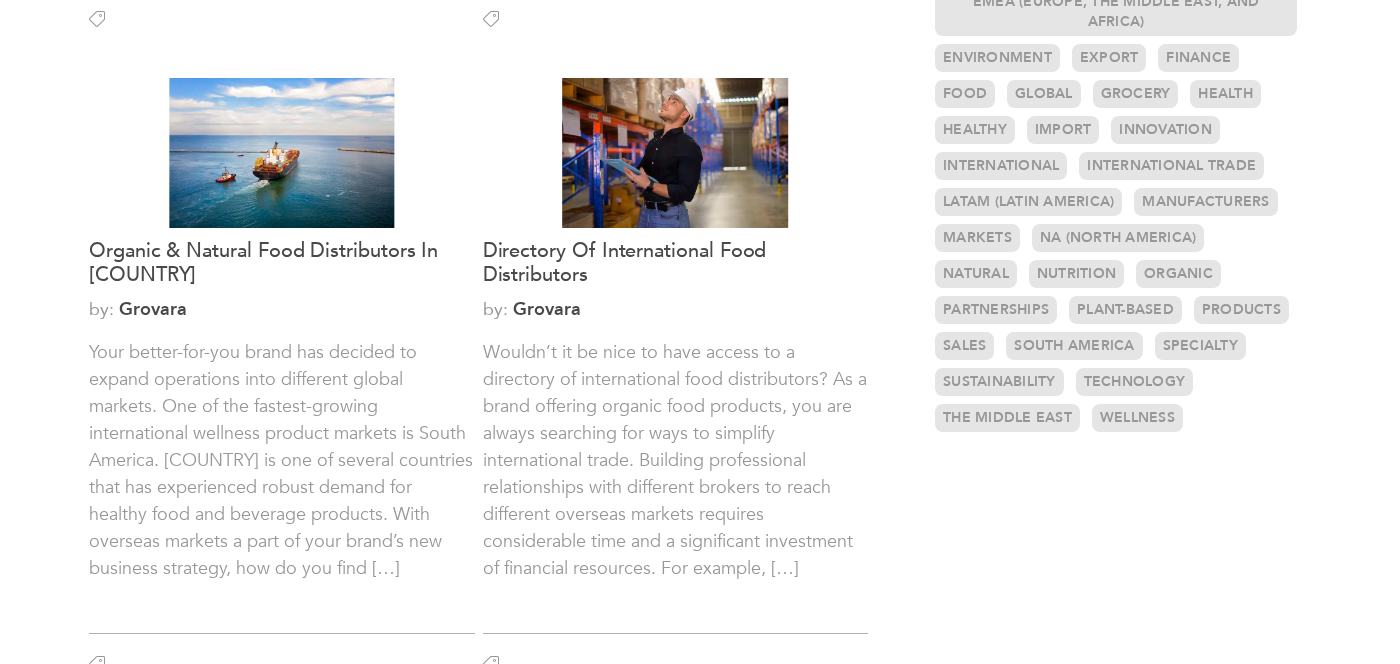 click on "Categories
Brands 121
Brokers 3
Buyers 92
News 275
6" at bounding box center (1120, 778) 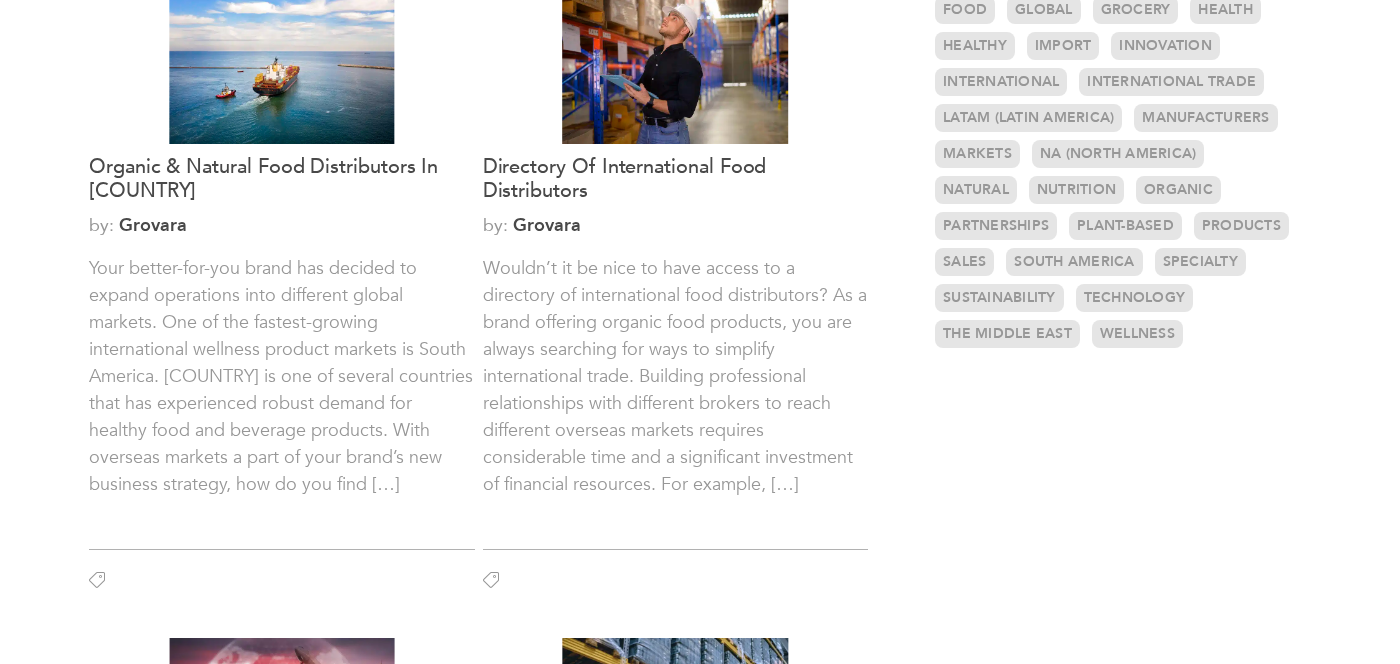 scroll, scrollTop: 796, scrollLeft: 0, axis: vertical 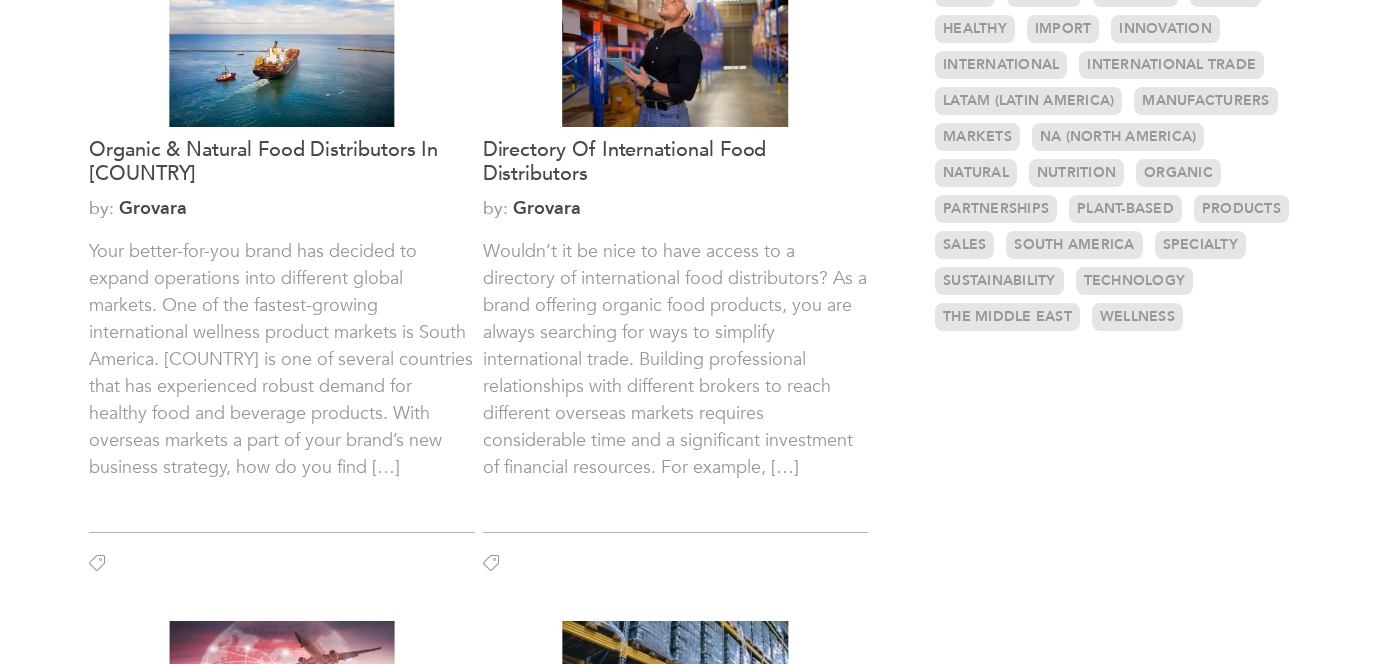 click on "Organic & Natural Food Distributors in Peru
by:
Grovara
1" at bounding box center [490, 677] 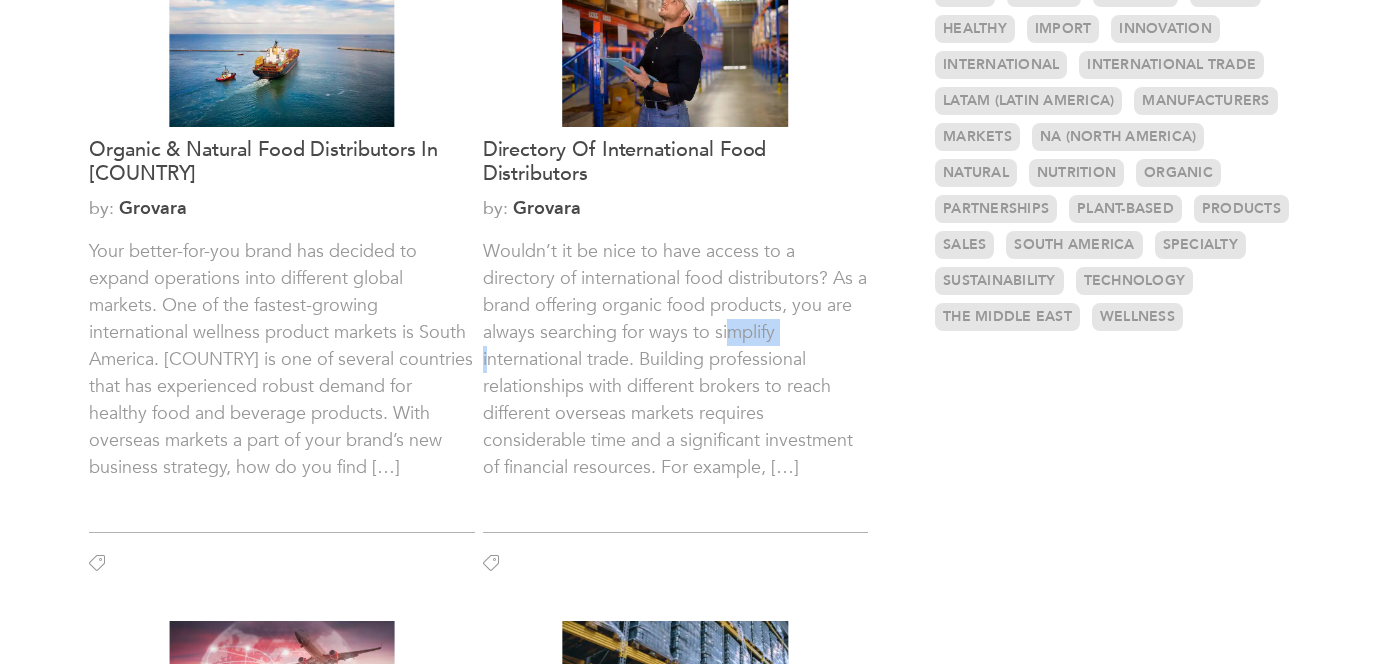 click on "Organic & Natural Food Distributors in Peru
by:
Grovara
1" at bounding box center [490, 677] 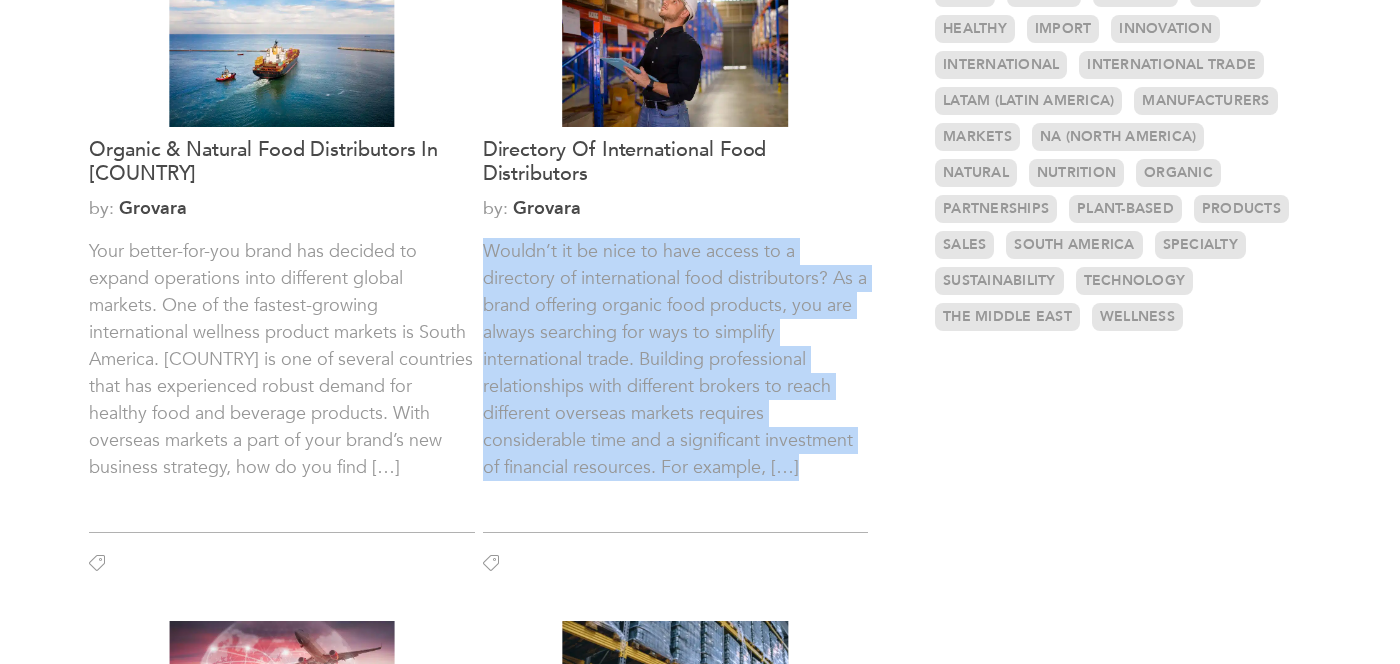 click on "Organic & Natural Food Distributors in Peru
by:
Grovara
1" at bounding box center [490, 677] 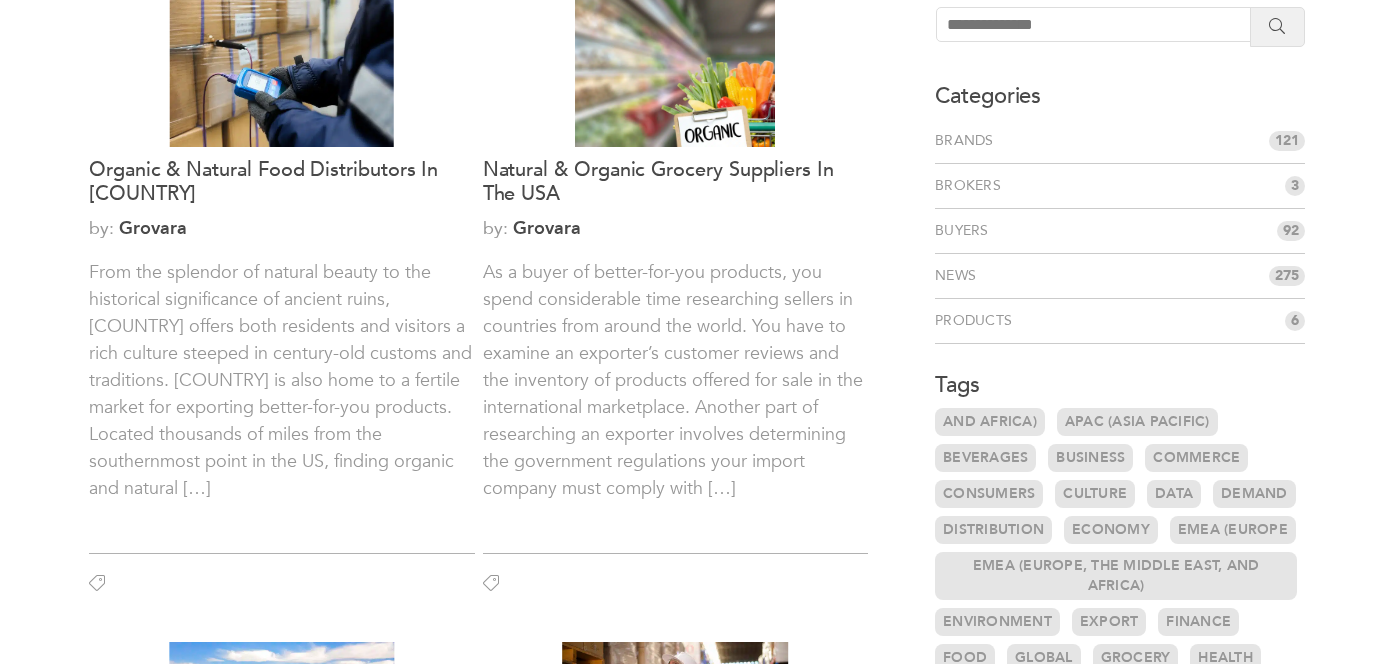 scroll, scrollTop: 0, scrollLeft: 0, axis: both 